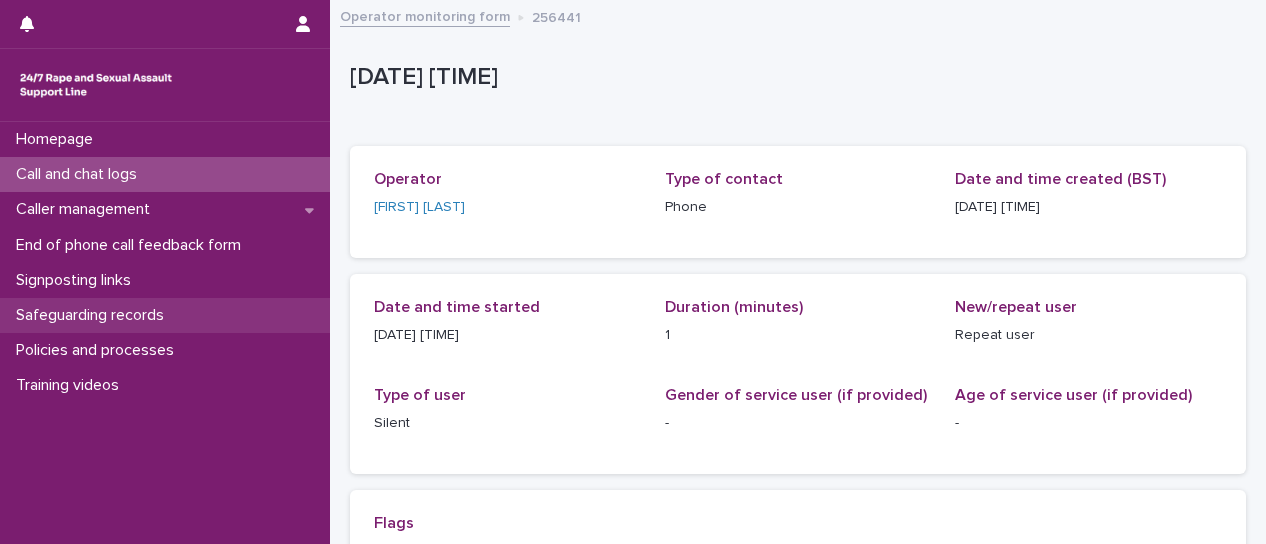 scroll, scrollTop: 0, scrollLeft: 0, axis: both 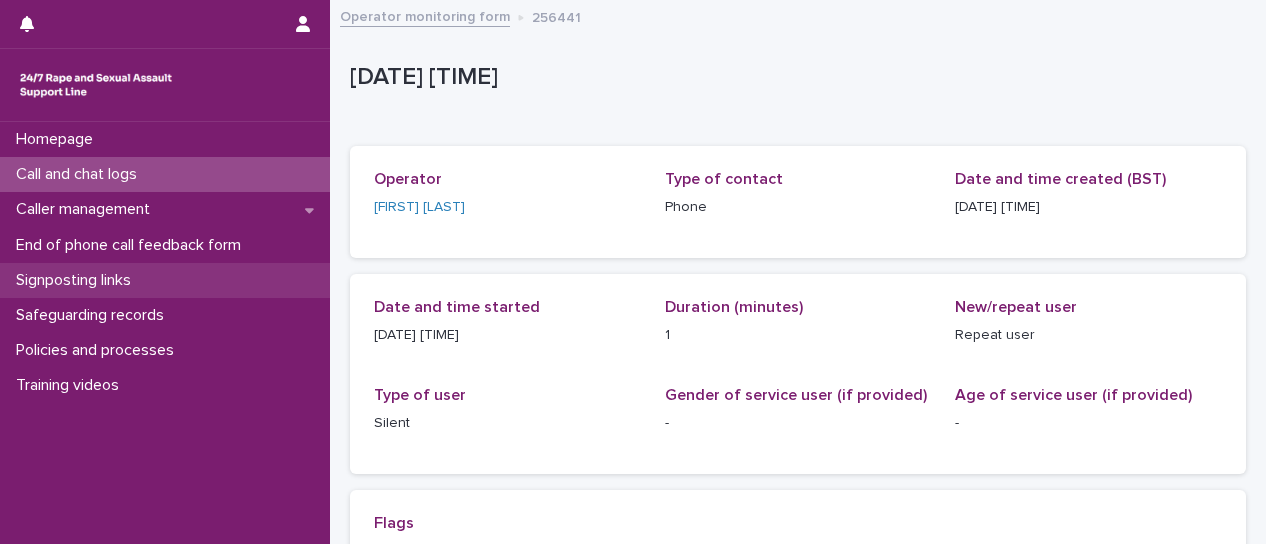 click on "Signposting links" at bounding box center (77, 280) 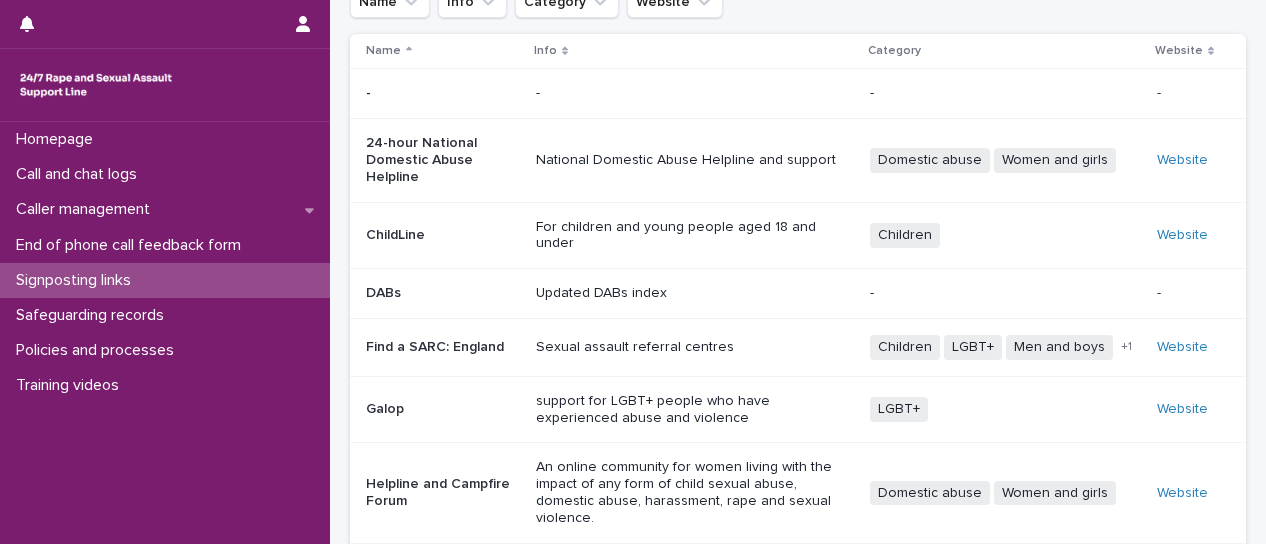 scroll, scrollTop: 78, scrollLeft: 0, axis: vertical 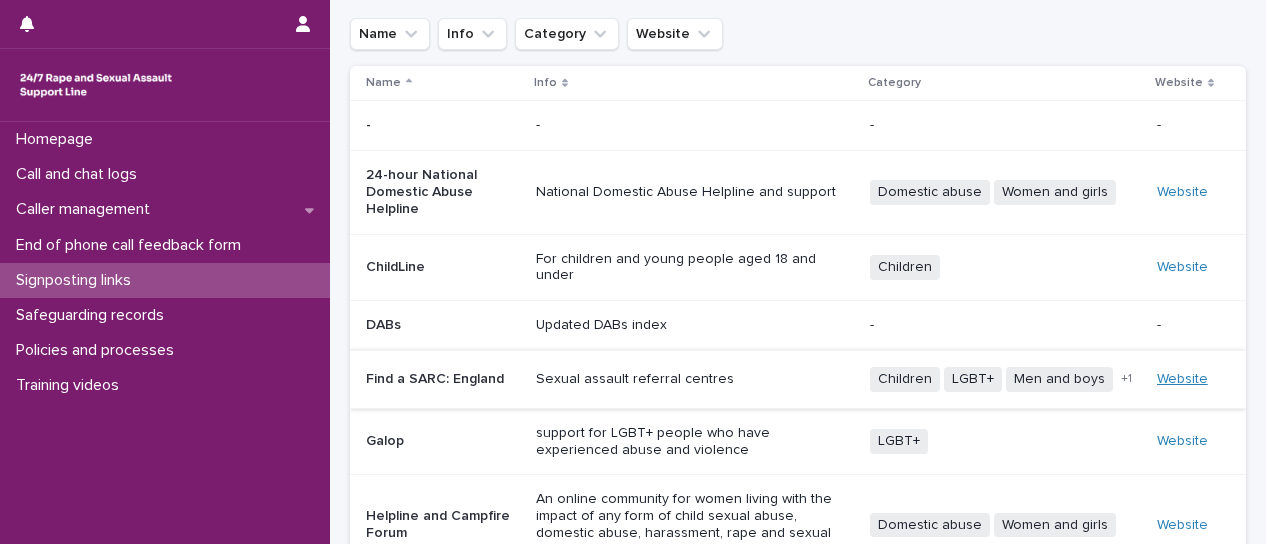 click on "Website" at bounding box center (1182, 379) 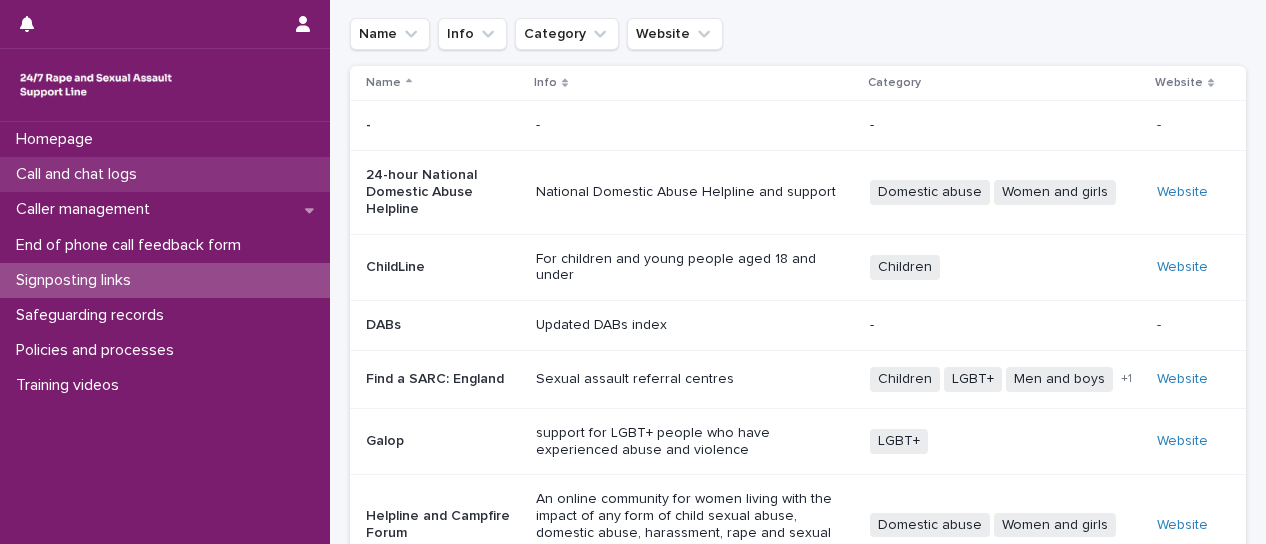 click on "Call and chat logs" at bounding box center [165, 174] 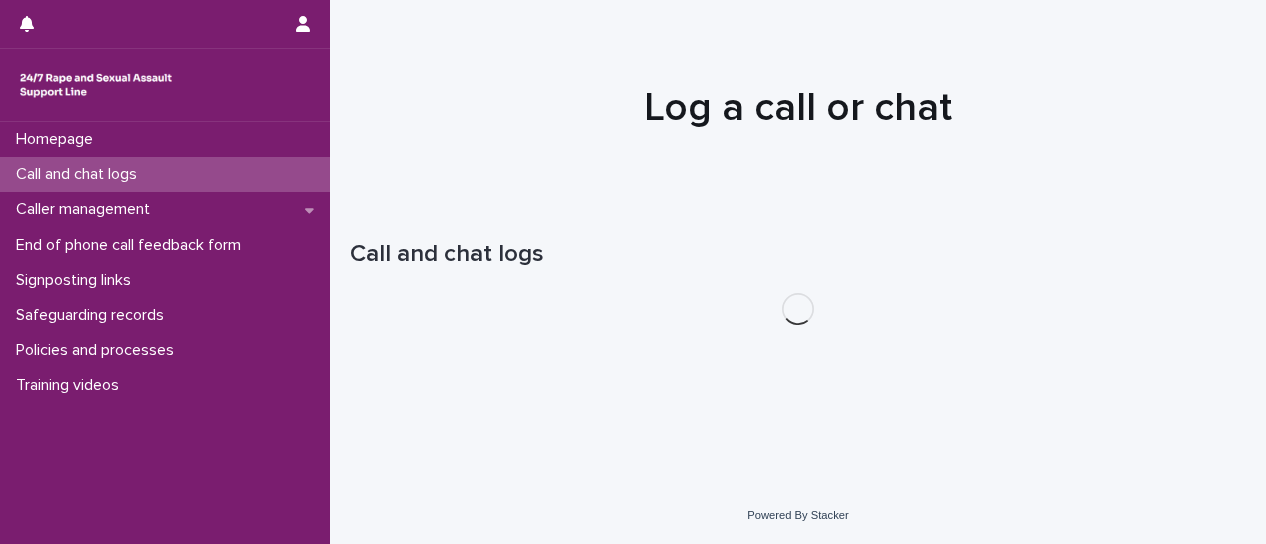 scroll, scrollTop: 0, scrollLeft: 0, axis: both 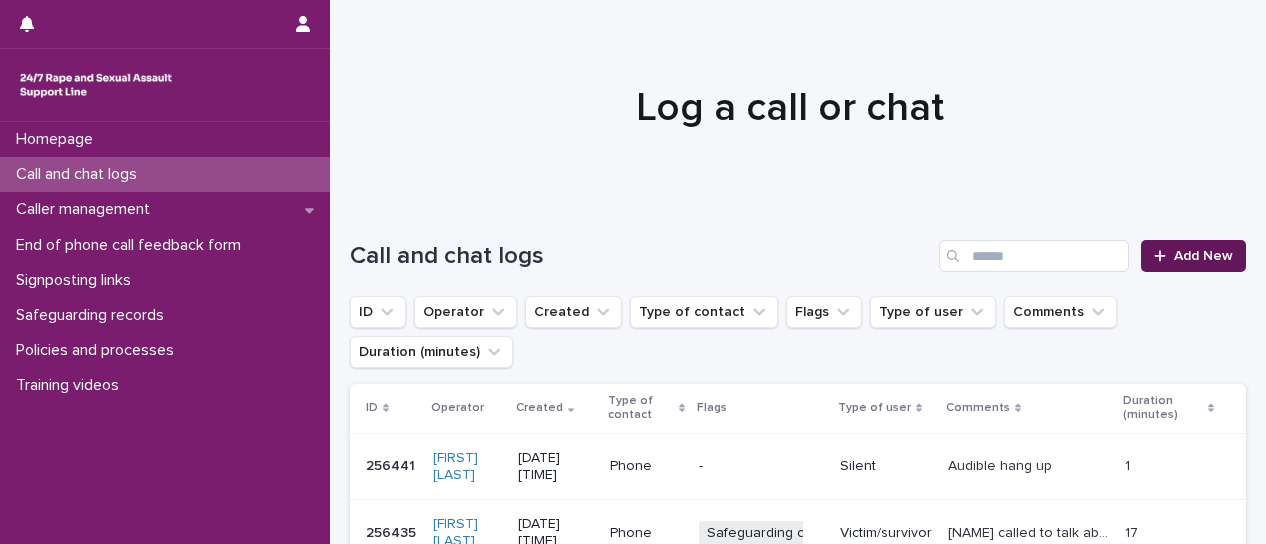 click on "Add New" at bounding box center (1193, 256) 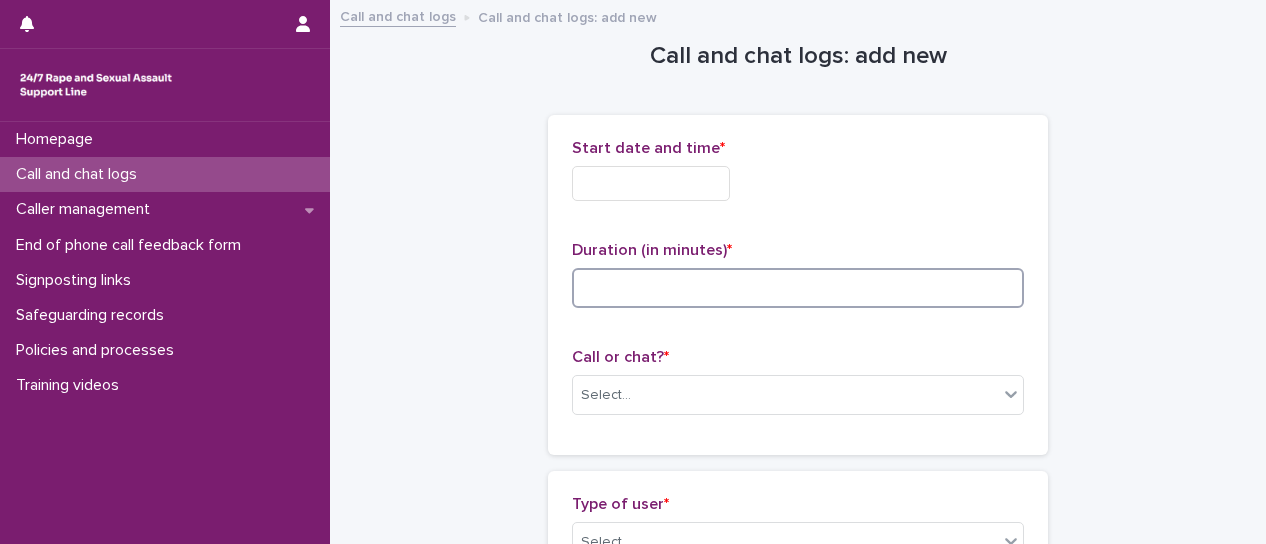 click at bounding box center (798, 288) 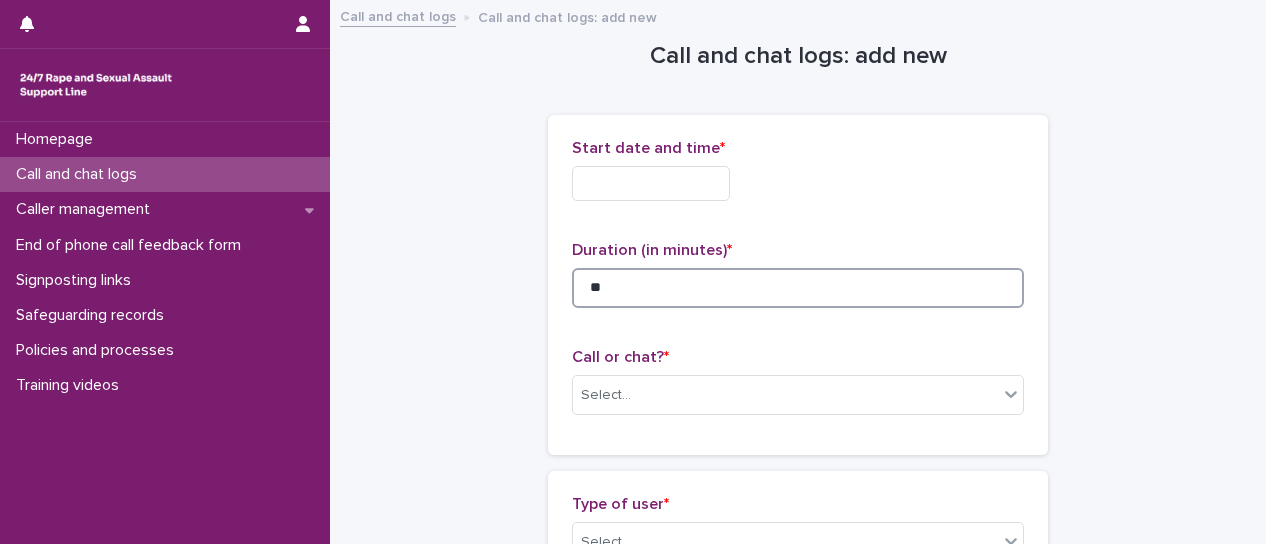 type on "**" 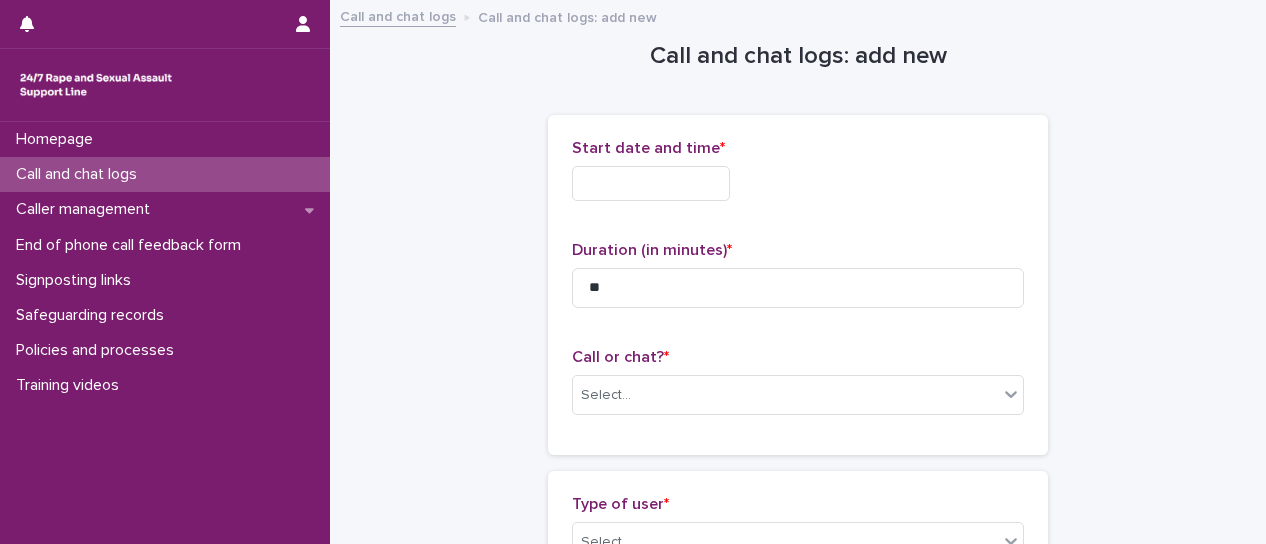 click at bounding box center [651, 183] 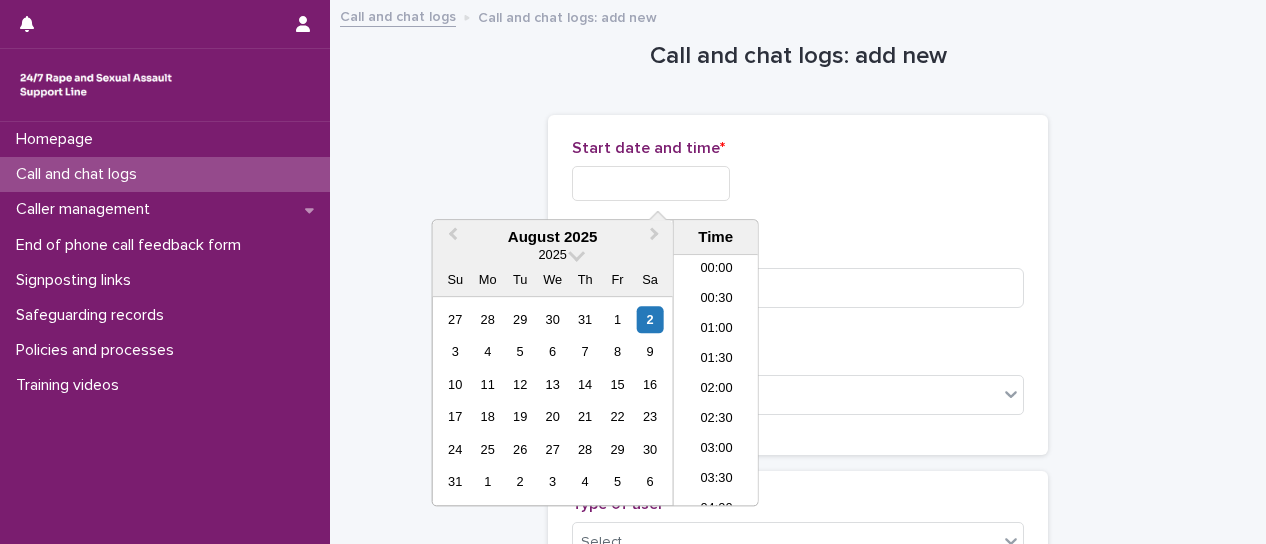 scroll, scrollTop: 820, scrollLeft: 0, axis: vertical 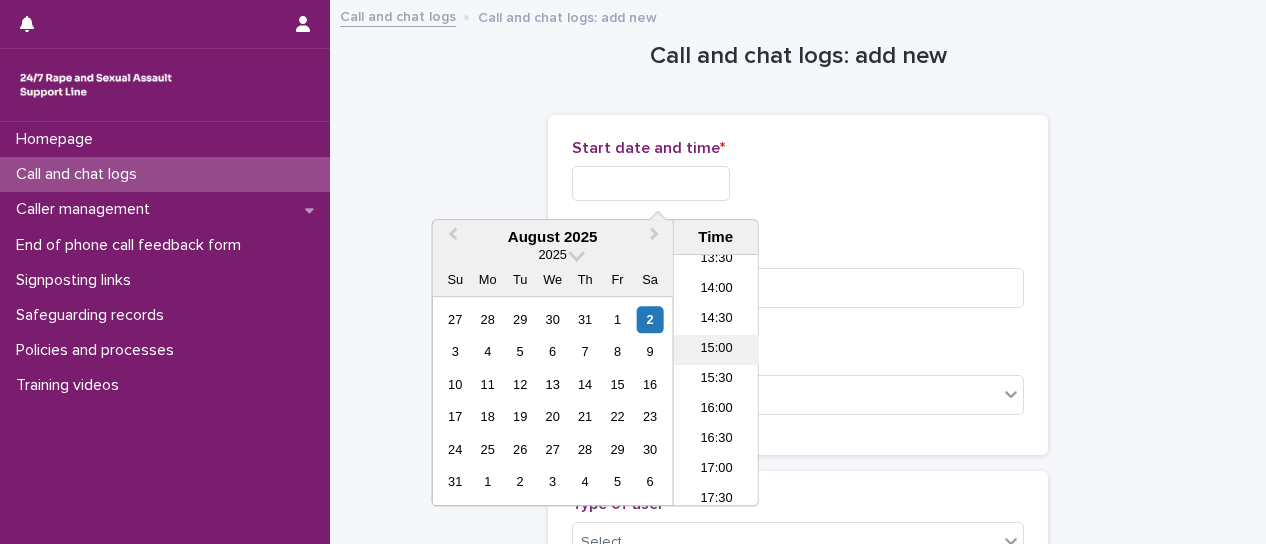 drag, startPoint x: 701, startPoint y: 346, endPoint x: 681, endPoint y: 194, distance: 153.31015 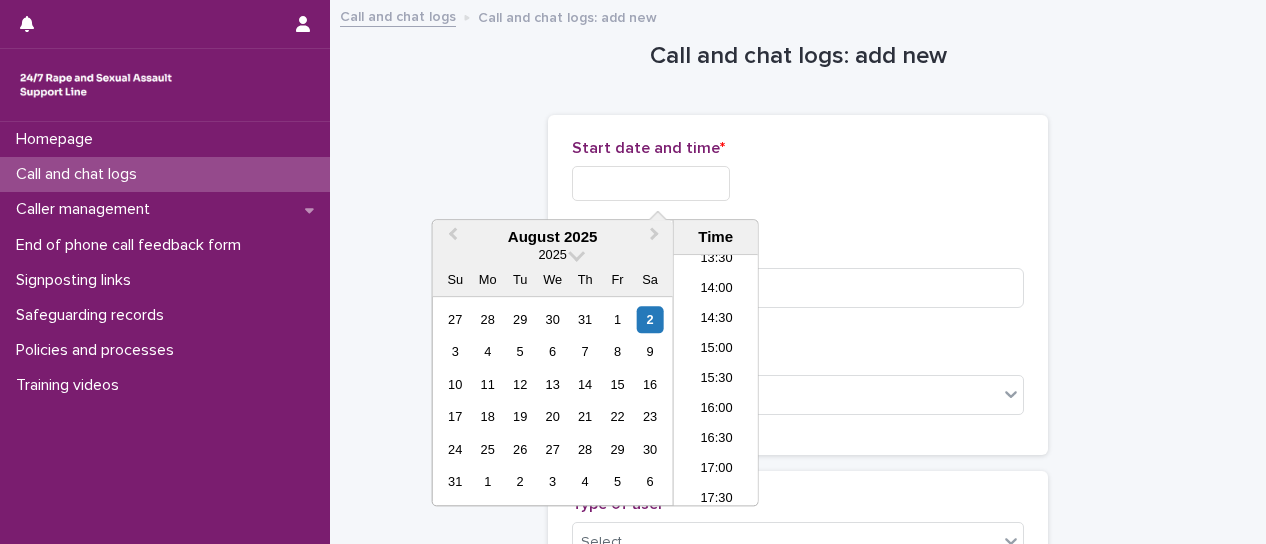 click on "15:00" at bounding box center (716, 350) 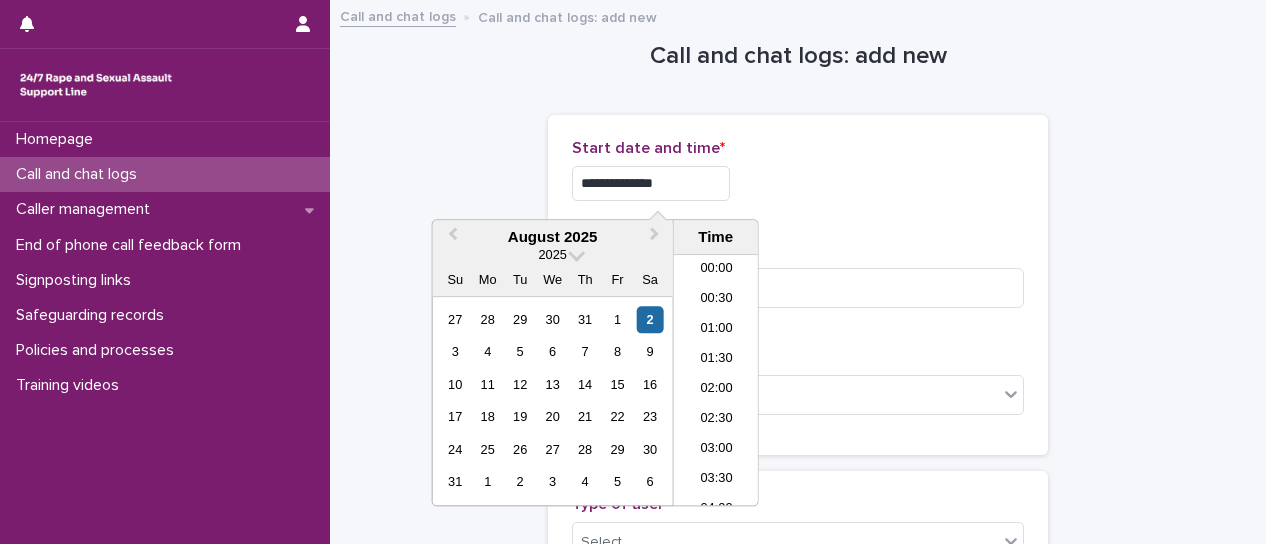 click on "**********" at bounding box center [651, 183] 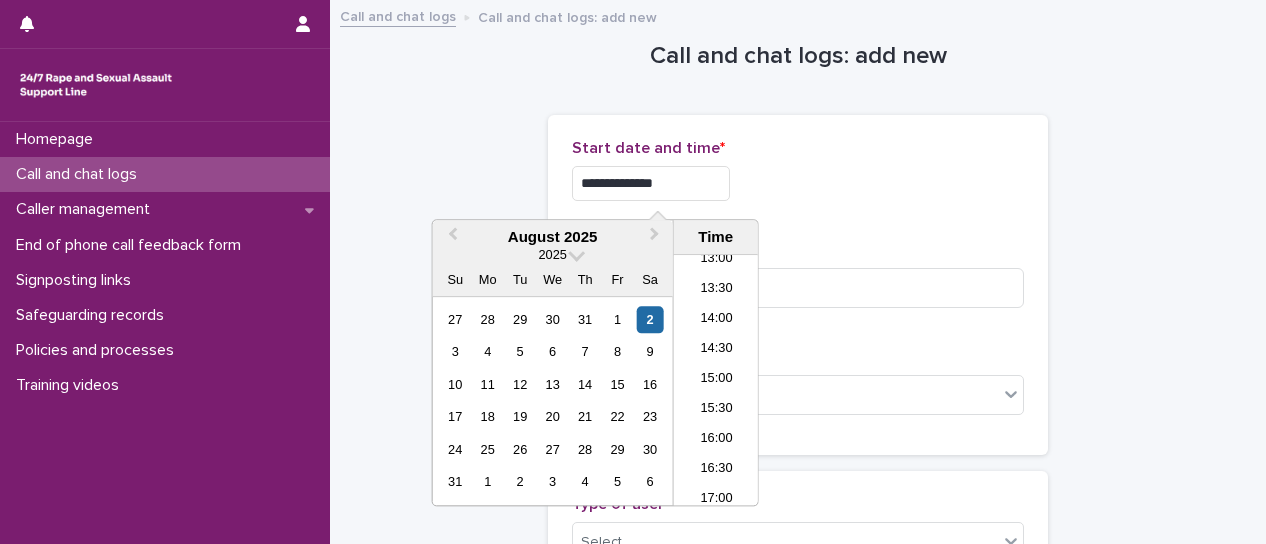 type on "**********" 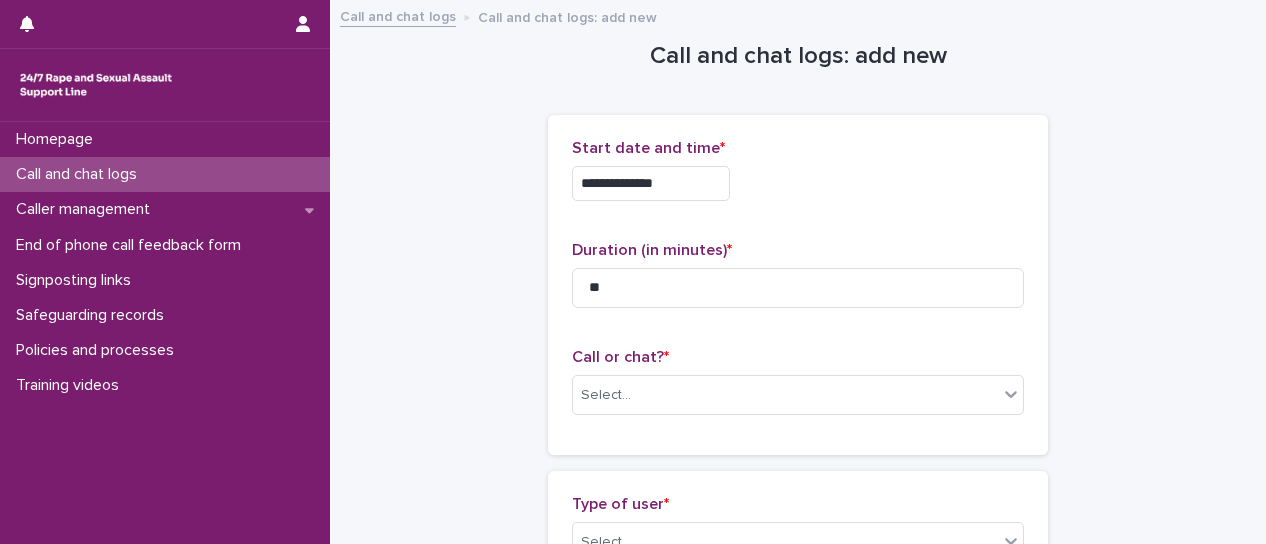 click on "**********" at bounding box center (798, 285) 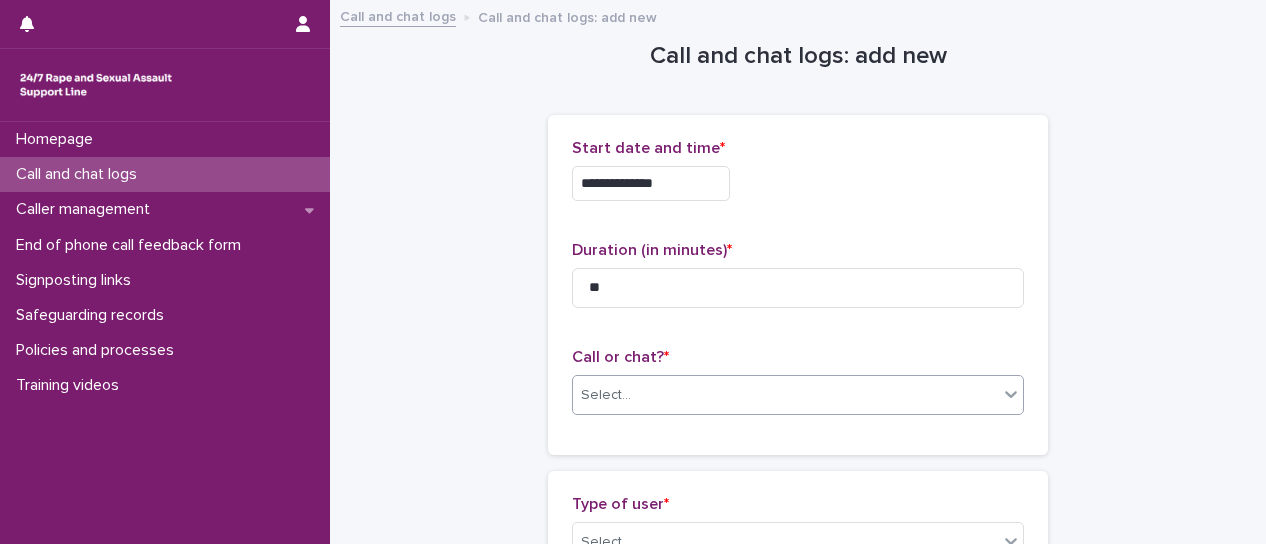drag, startPoint x: 1008, startPoint y: 397, endPoint x: 944, endPoint y: 412, distance: 65.734314 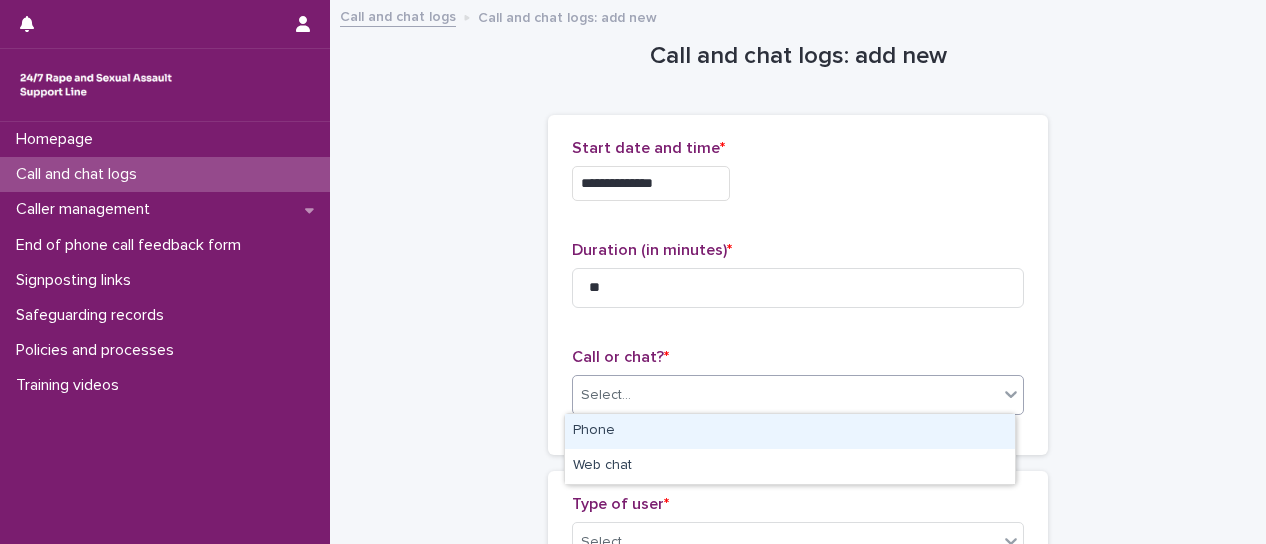 click on "Phone" at bounding box center (790, 431) 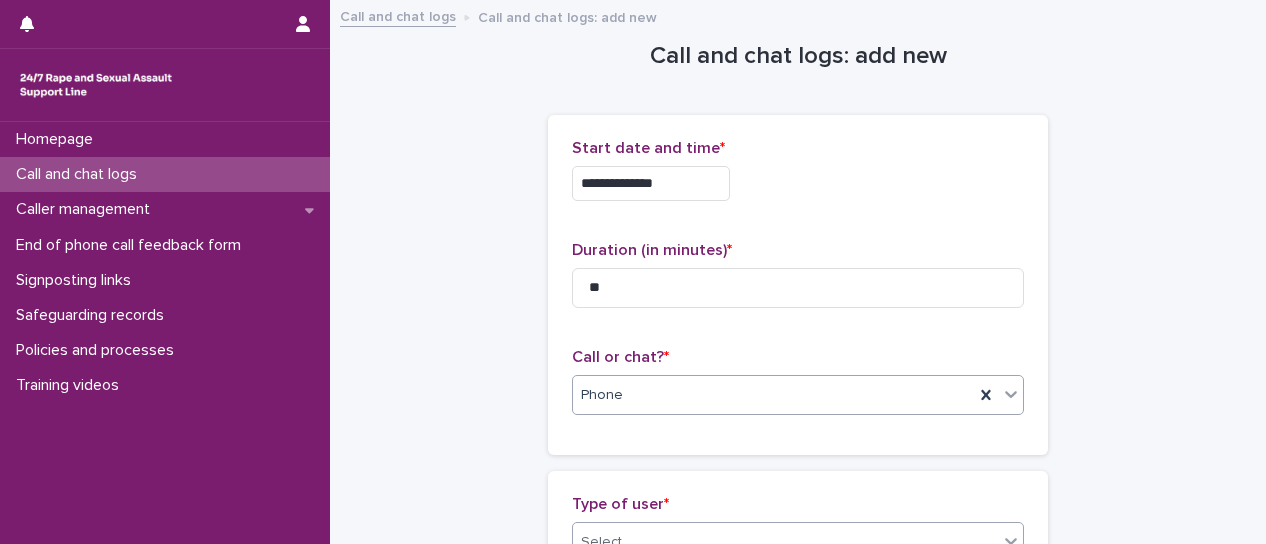 click 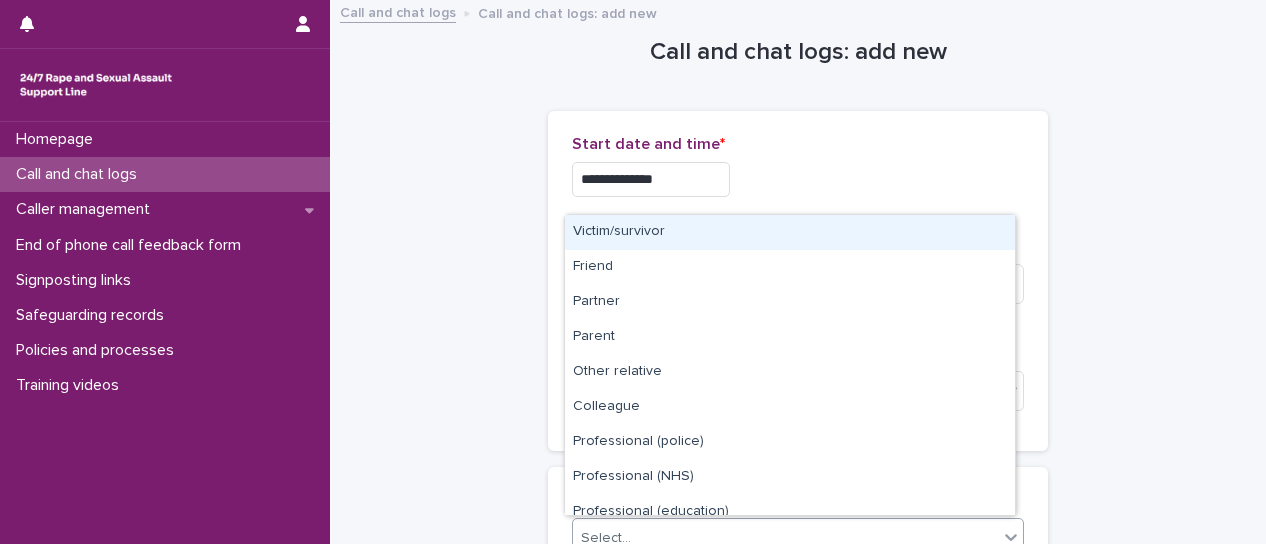 click on "Victim/survivor" at bounding box center [790, 232] 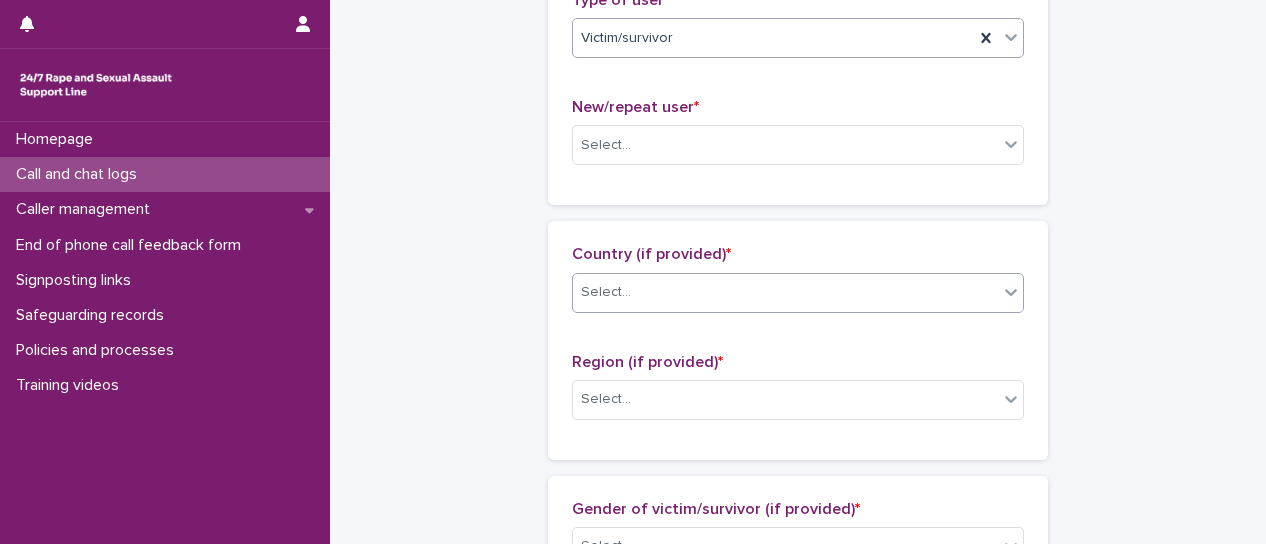 scroll, scrollTop: 504, scrollLeft: 0, axis: vertical 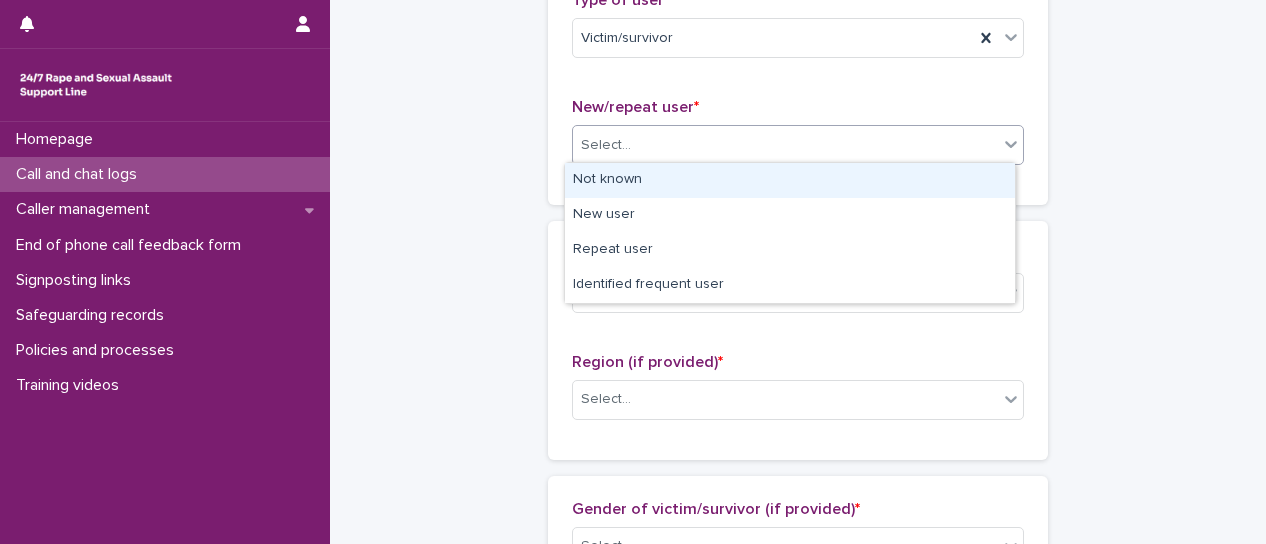 click 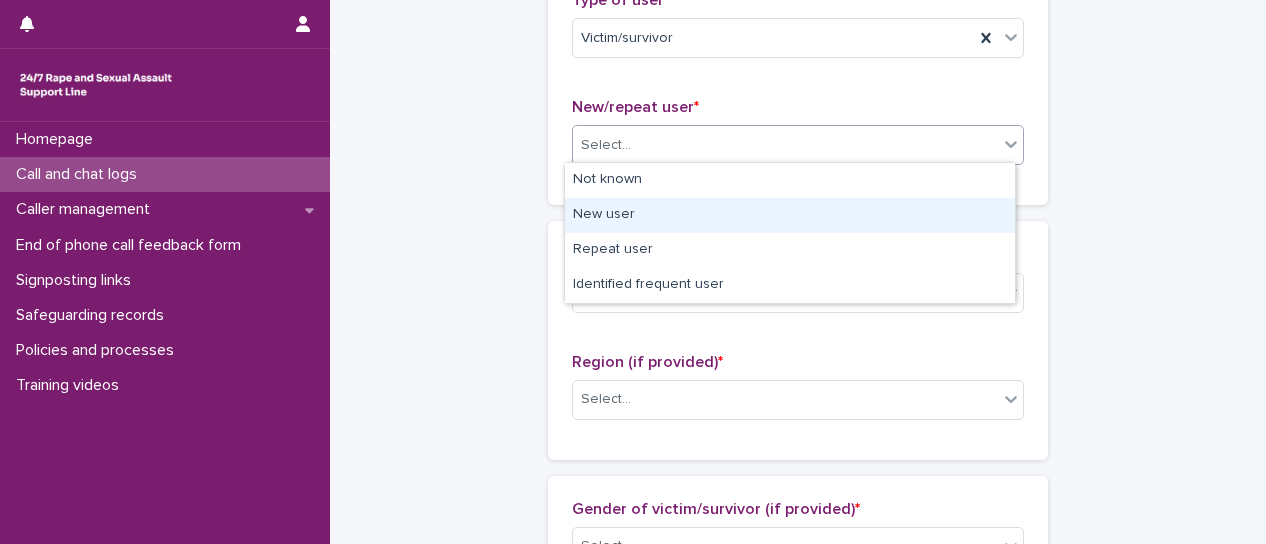 click on "New user" at bounding box center (790, 215) 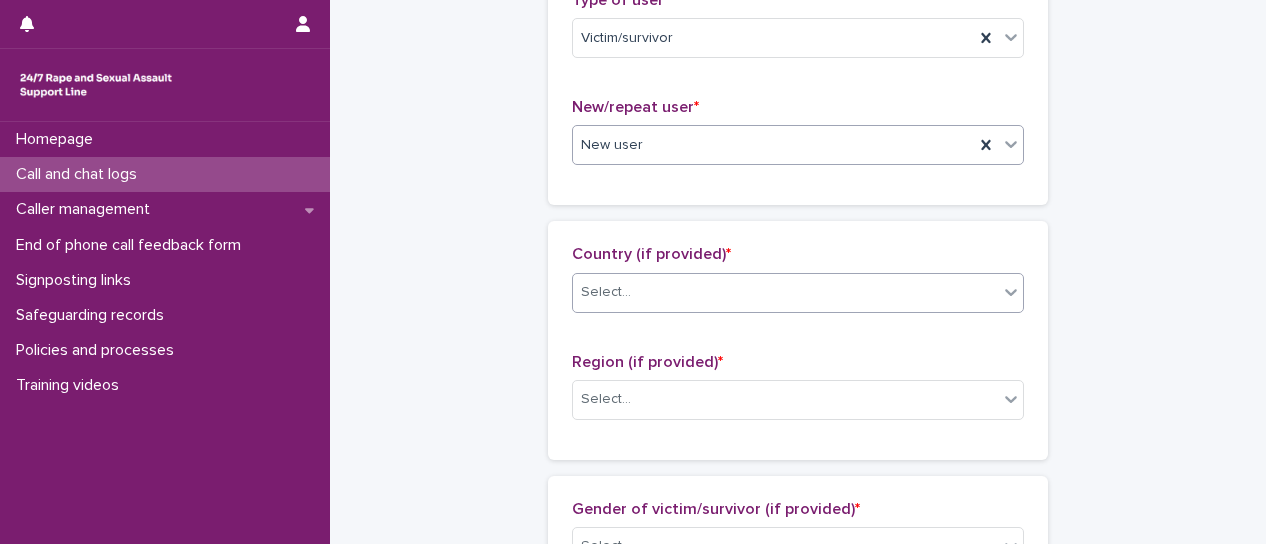click at bounding box center [1011, 292] 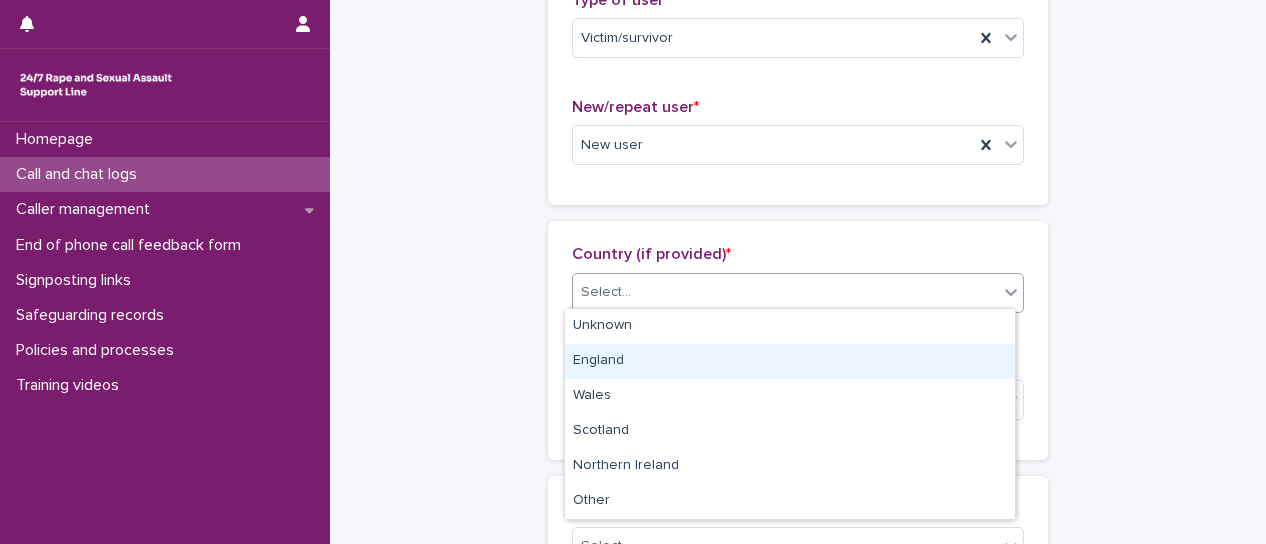 click on "England" at bounding box center (790, 361) 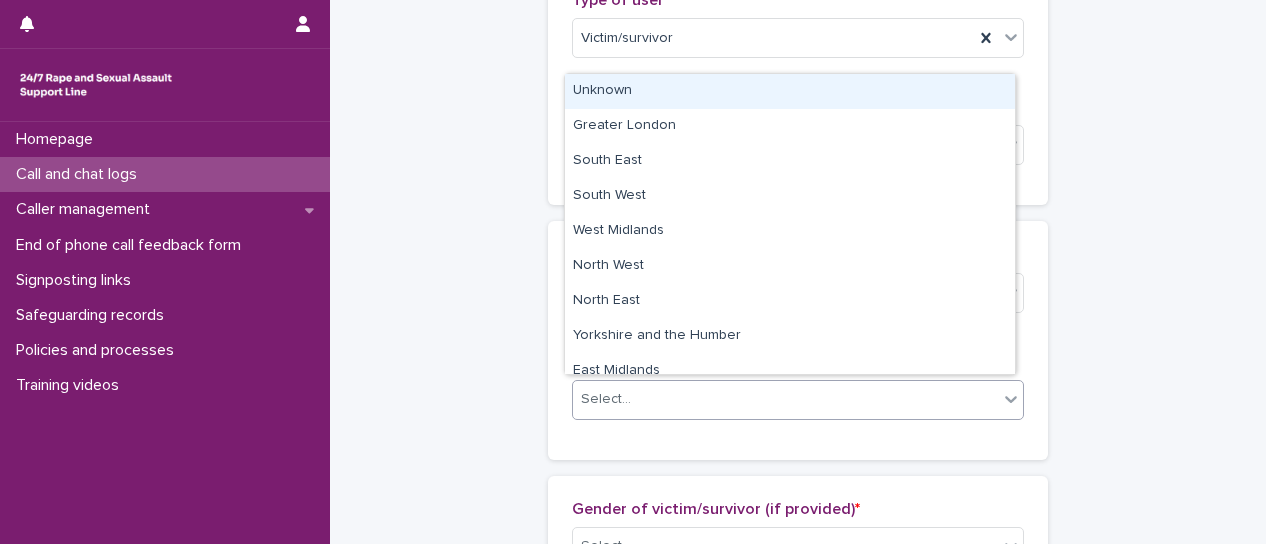 click 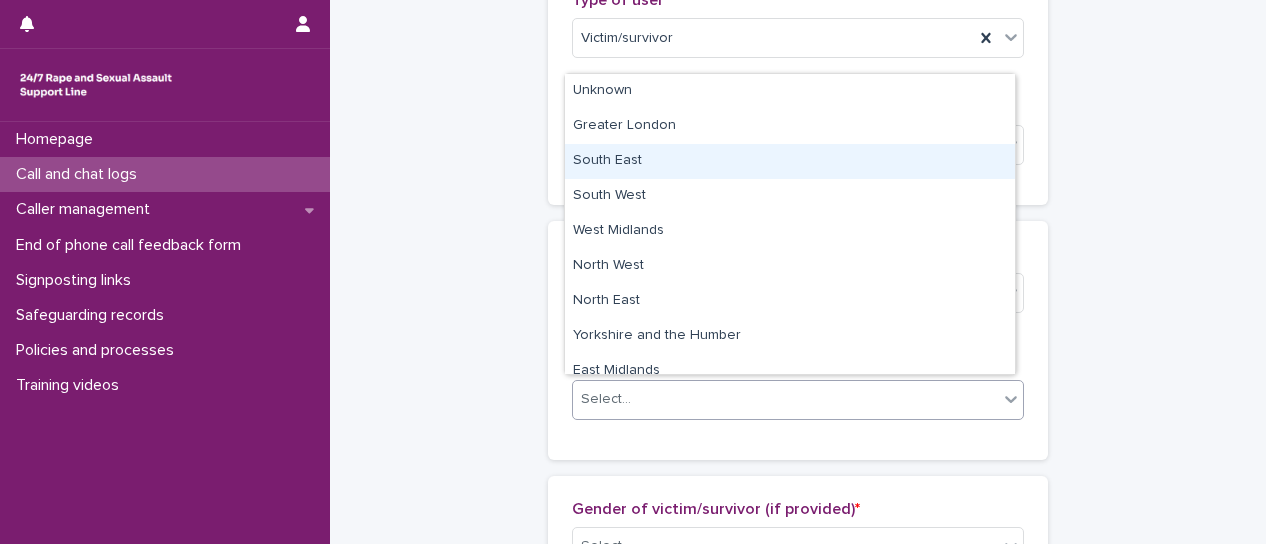 click on "South East" at bounding box center [790, 161] 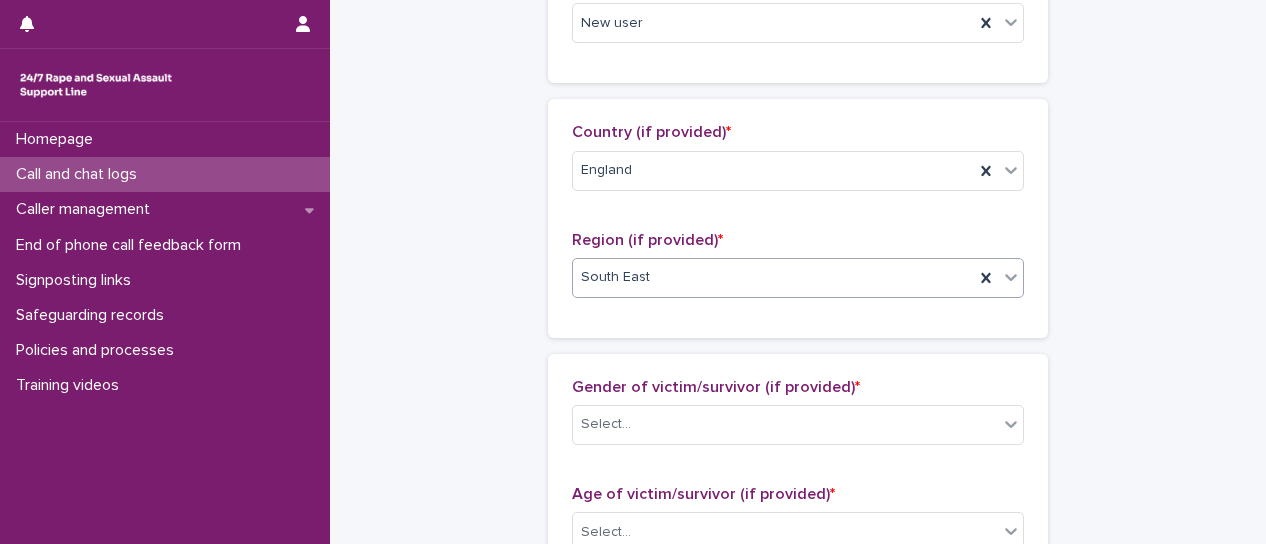 scroll, scrollTop: 704, scrollLeft: 0, axis: vertical 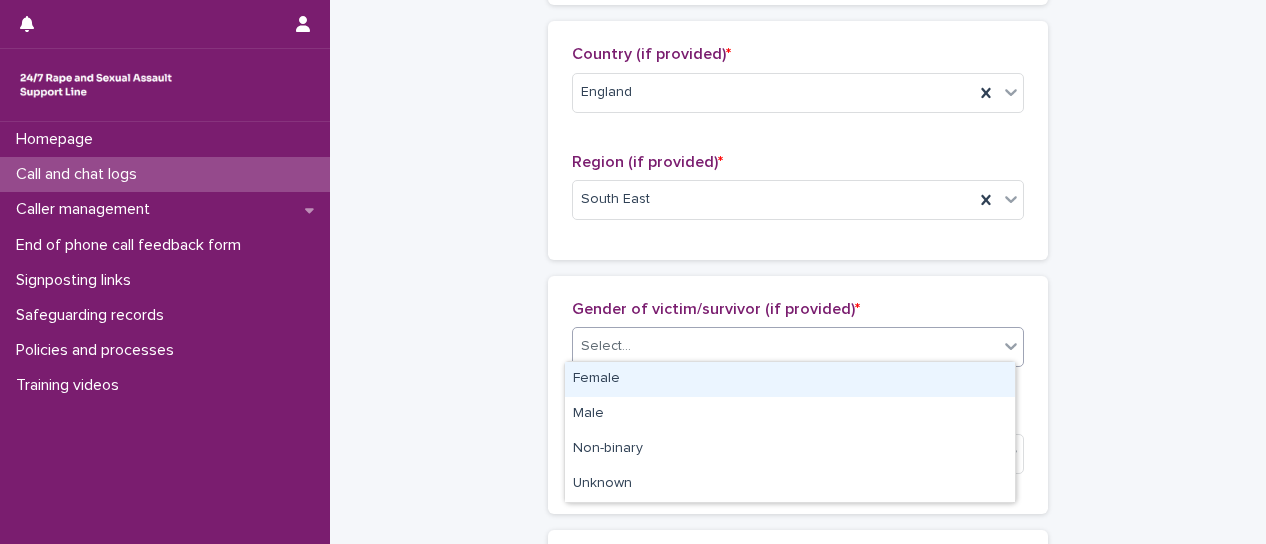 click 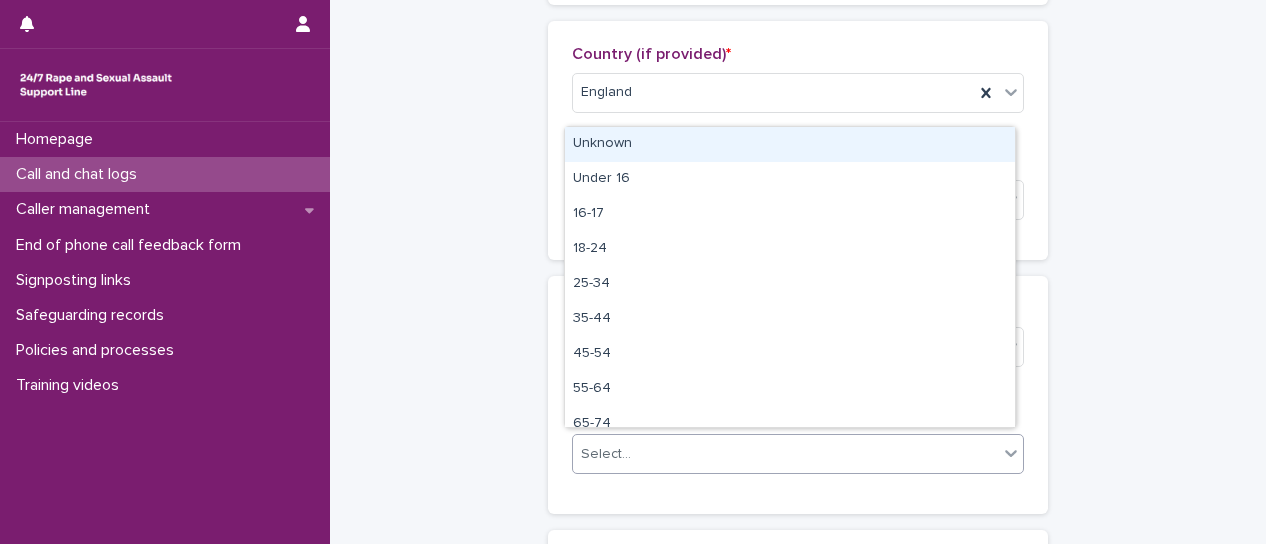 click 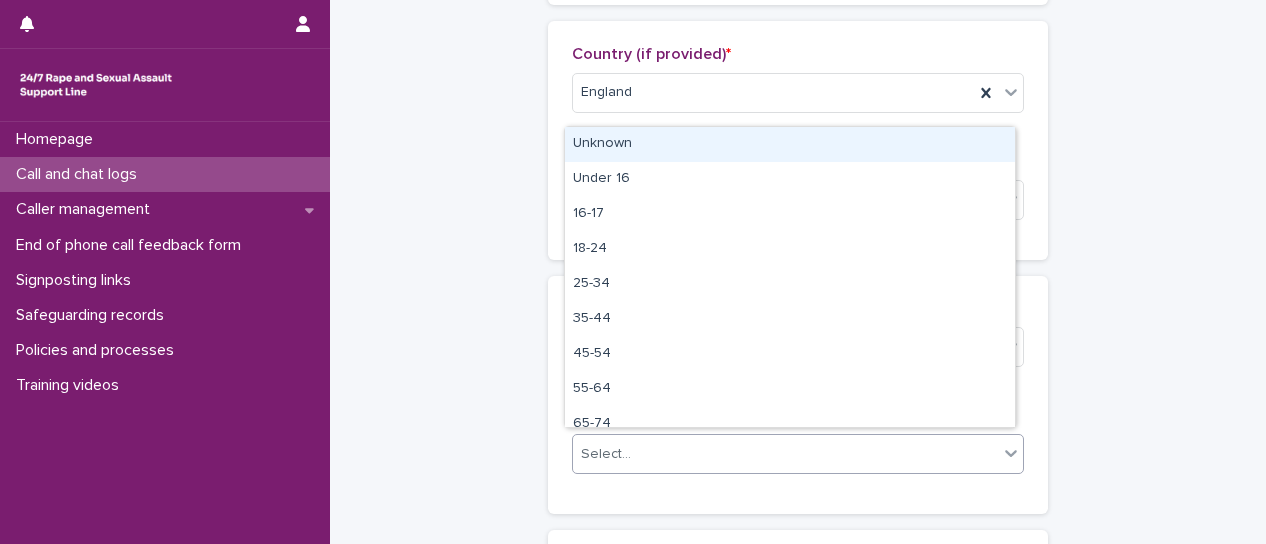 click on "Unknown" at bounding box center (790, 144) 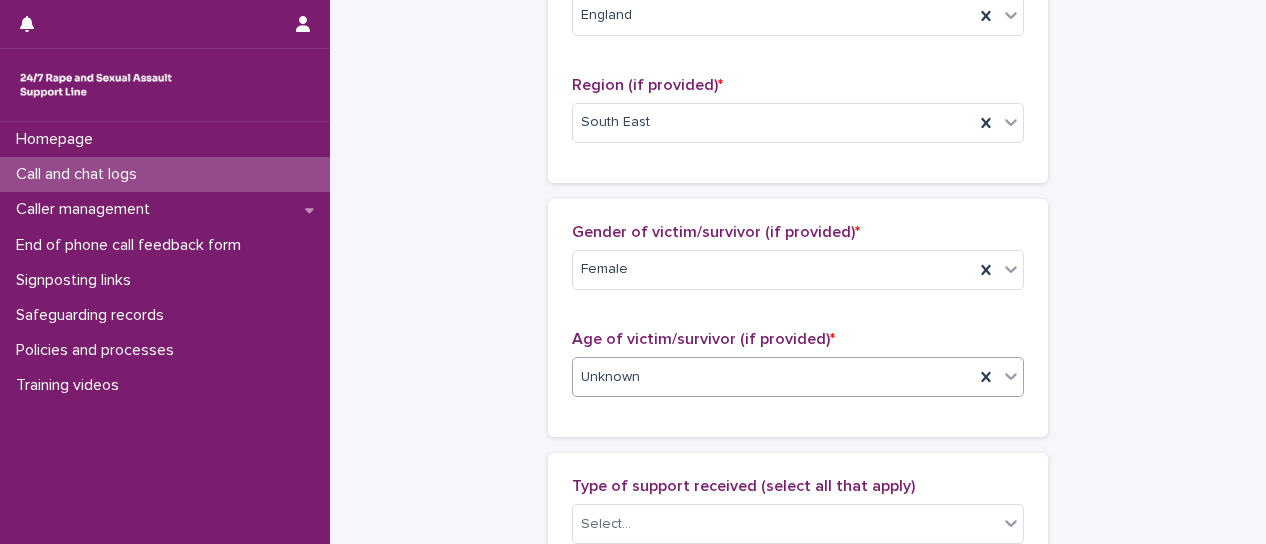 scroll, scrollTop: 904, scrollLeft: 0, axis: vertical 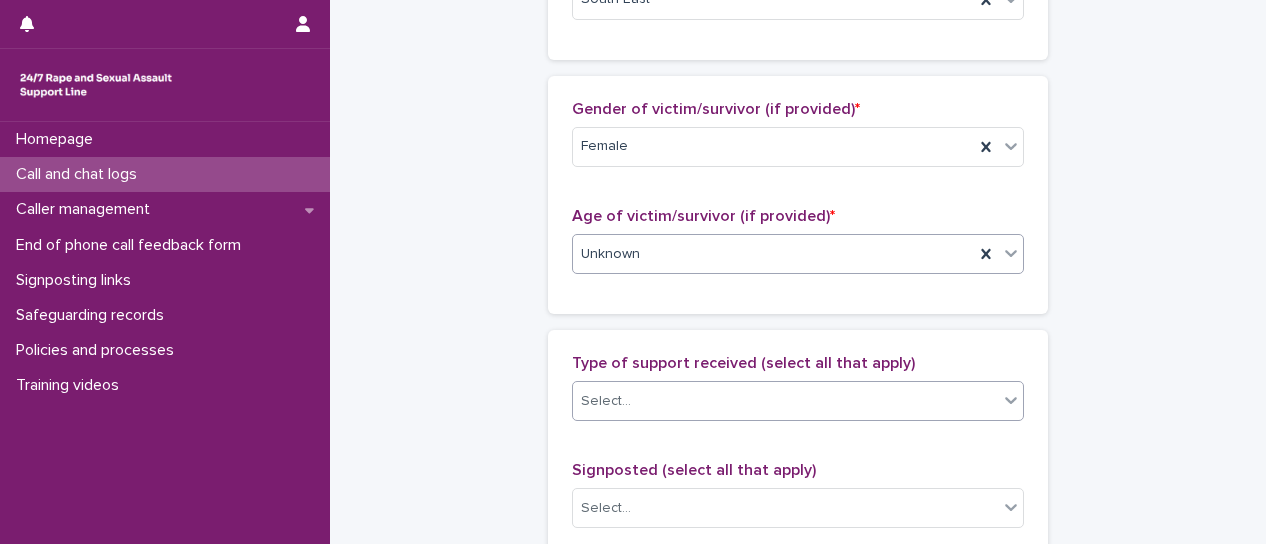 click on "Type of support received (select all that apply) Select... Signposted (select all that apply) Select... Incident: time period (select all that apply) * Select... Incident: type of SV (select all that apply) * Select... Incident: perpetrator (select all that apply) * Select... Incident: gender of perpetrator (select all that apply) * Select... Flags Select... Comments" at bounding box center [798, 772] 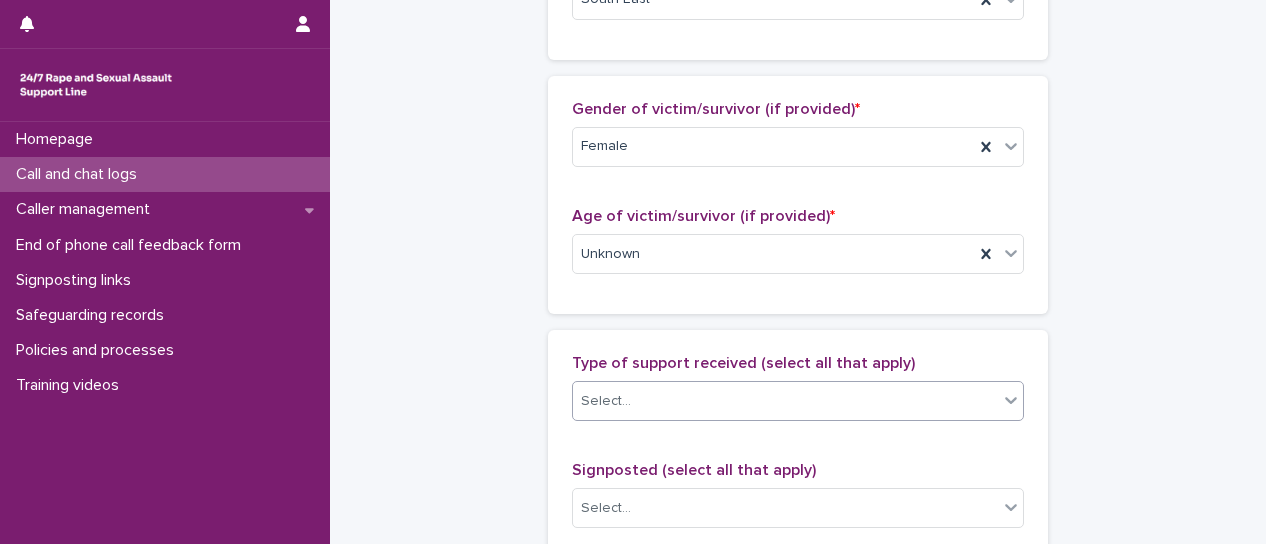 click at bounding box center (1011, 400) 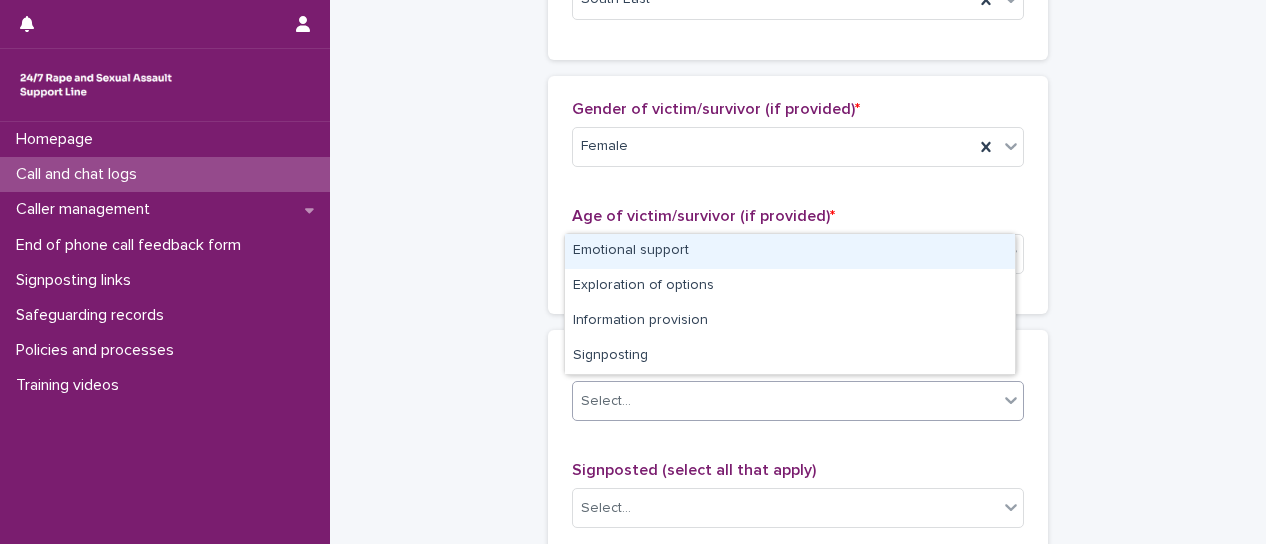 click on "Emotional support" at bounding box center [790, 251] 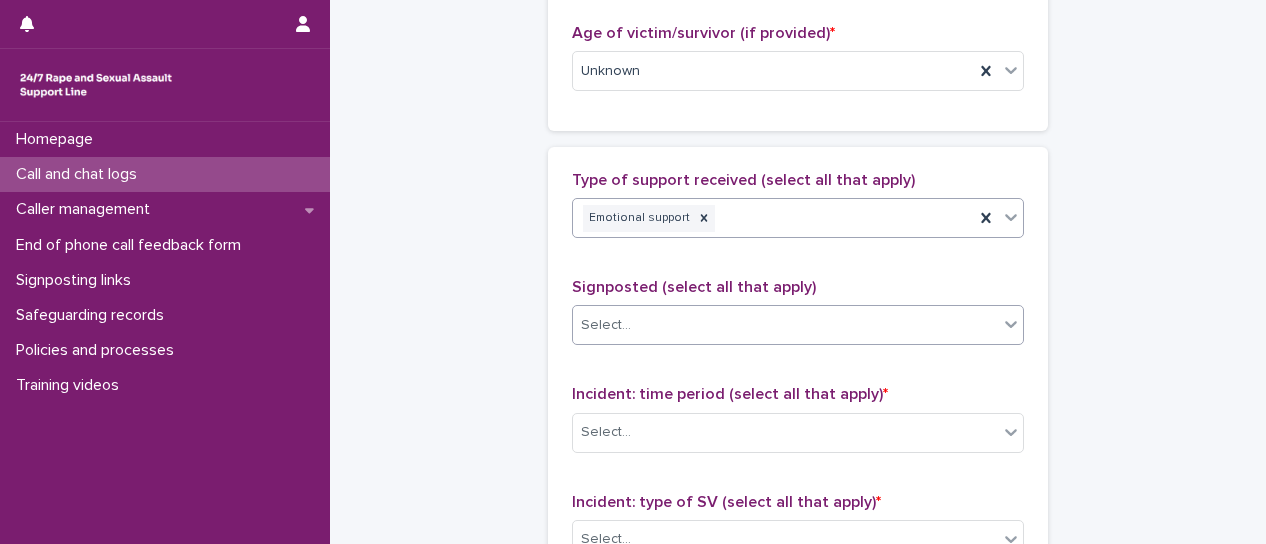 scroll, scrollTop: 1104, scrollLeft: 0, axis: vertical 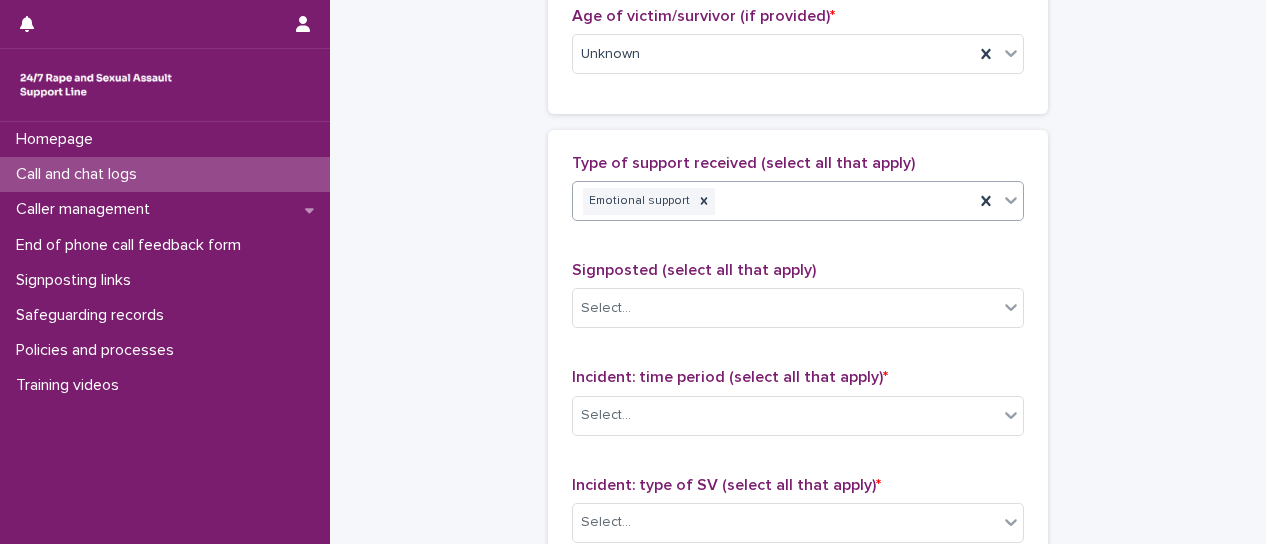 click 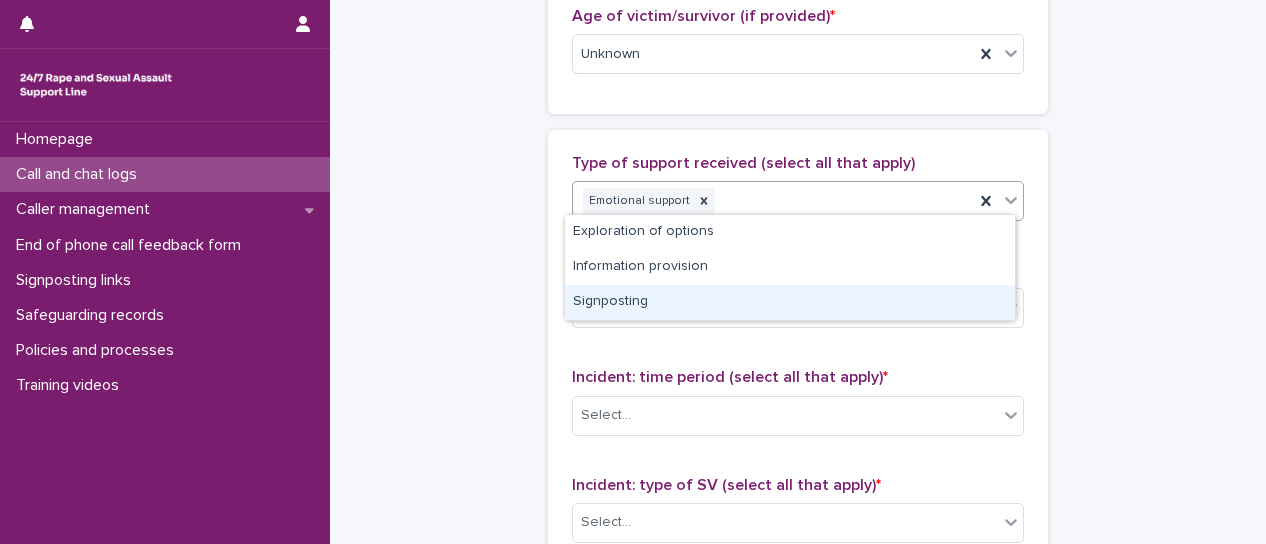 click on "Signposting" at bounding box center (790, 302) 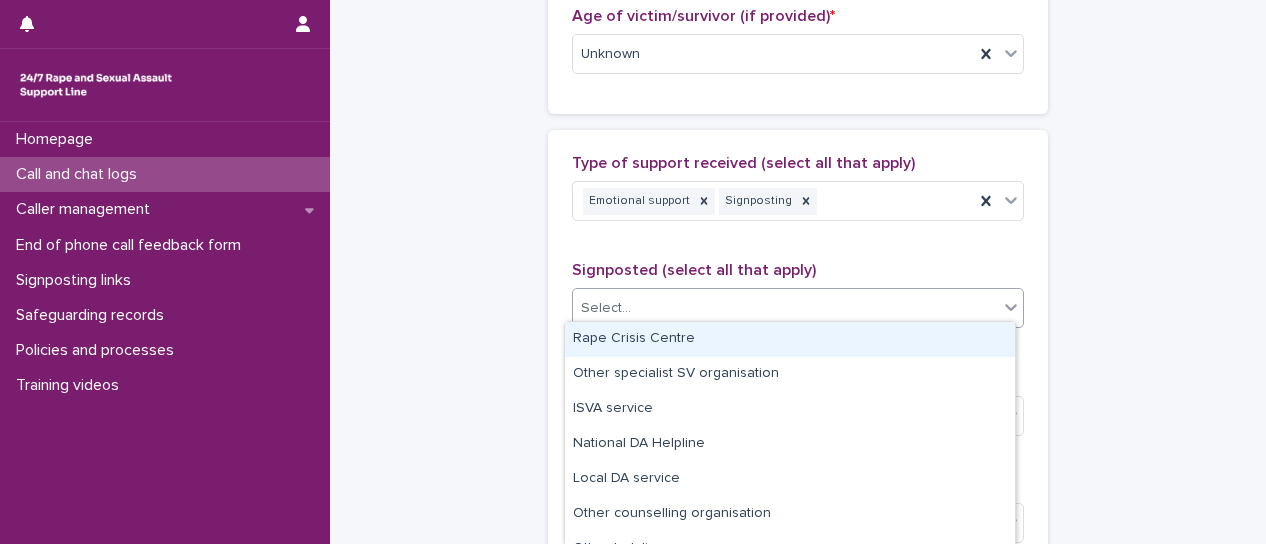 click 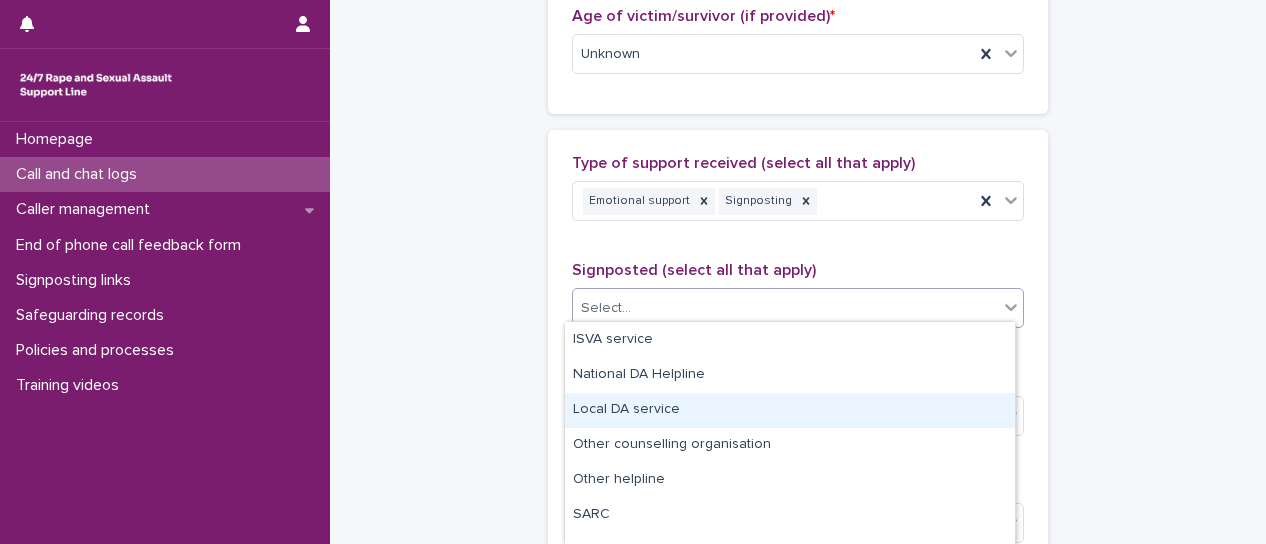 scroll, scrollTop: 100, scrollLeft: 0, axis: vertical 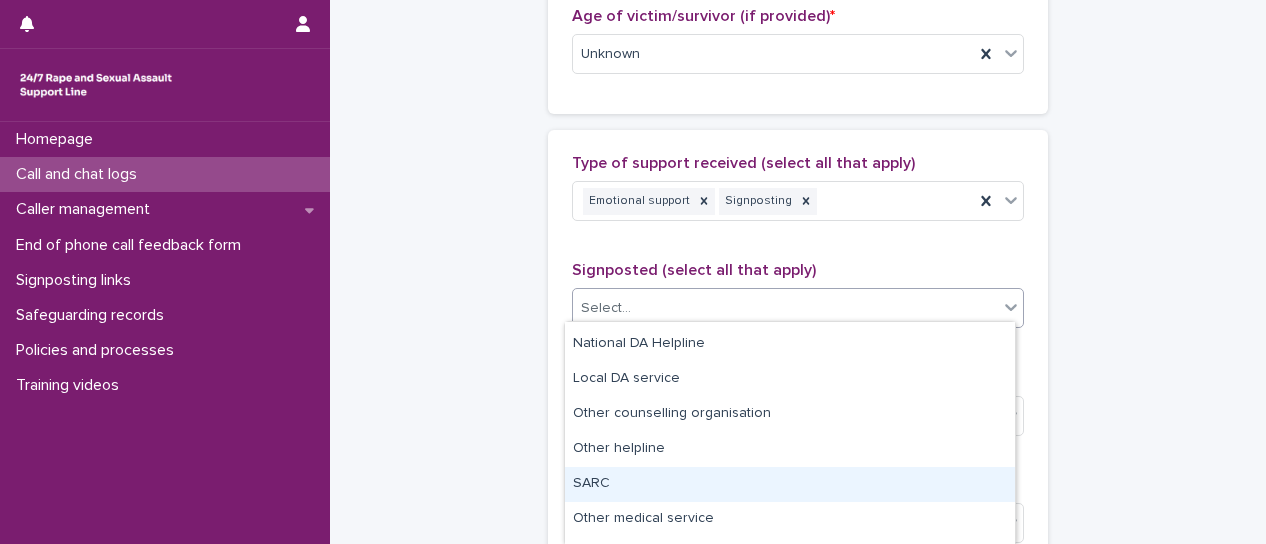 click on "SARC" at bounding box center (790, 484) 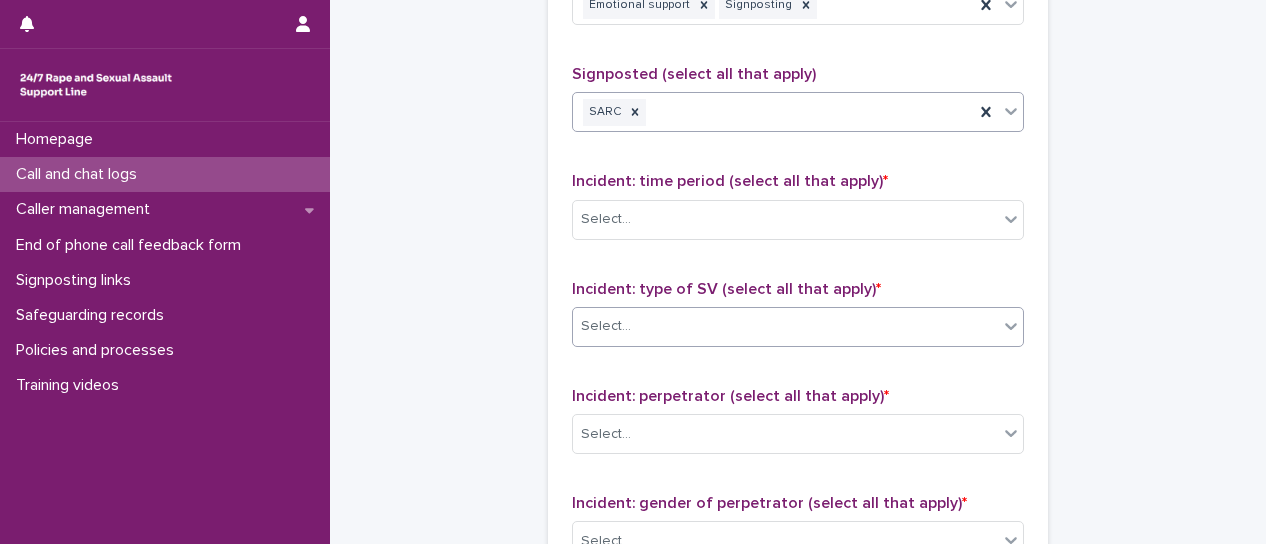 scroll, scrollTop: 1304, scrollLeft: 0, axis: vertical 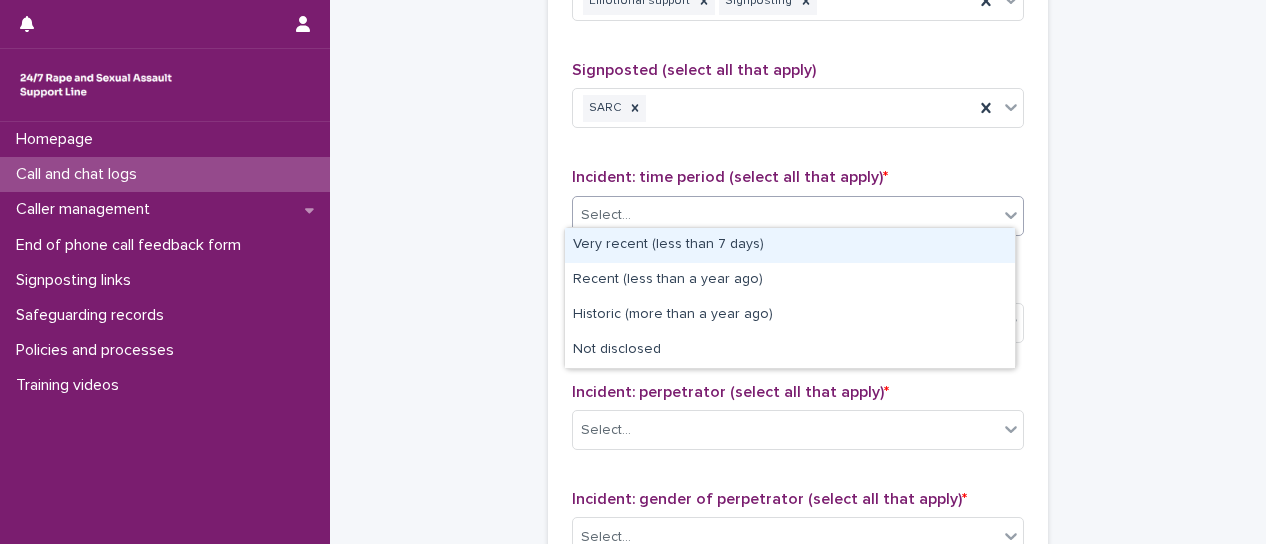 click at bounding box center (1011, 215) 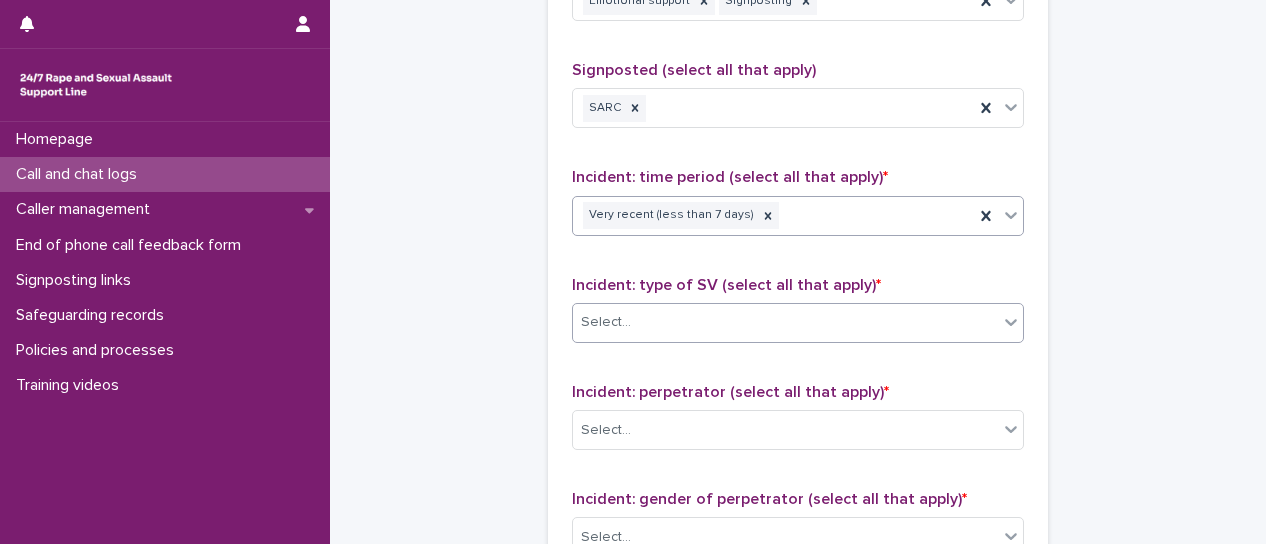click 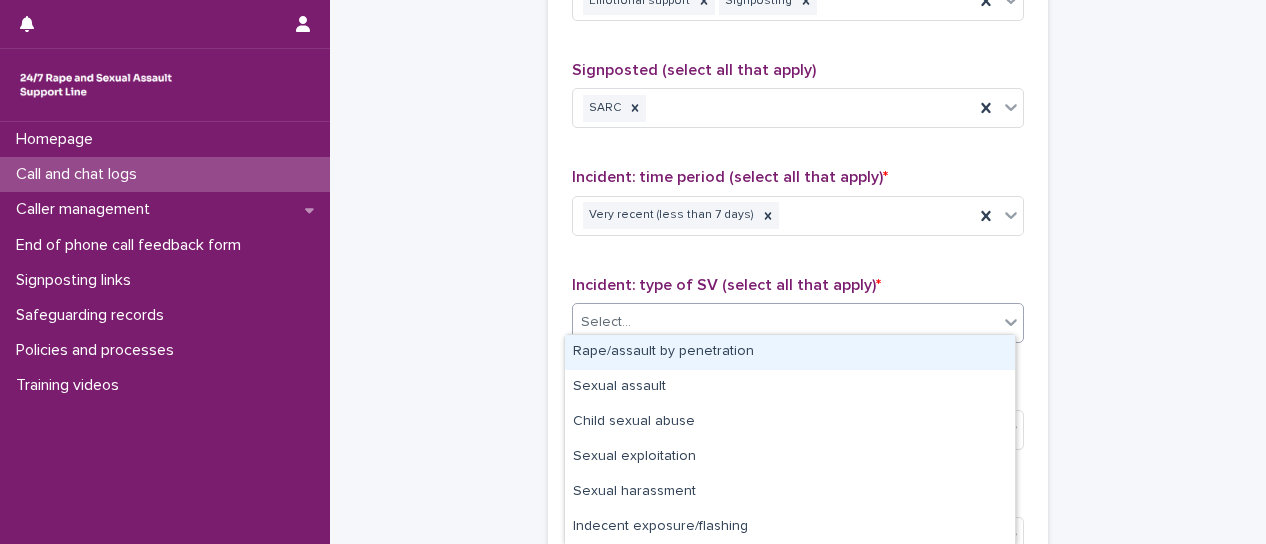 click on "Rape/assault by penetration" at bounding box center [790, 352] 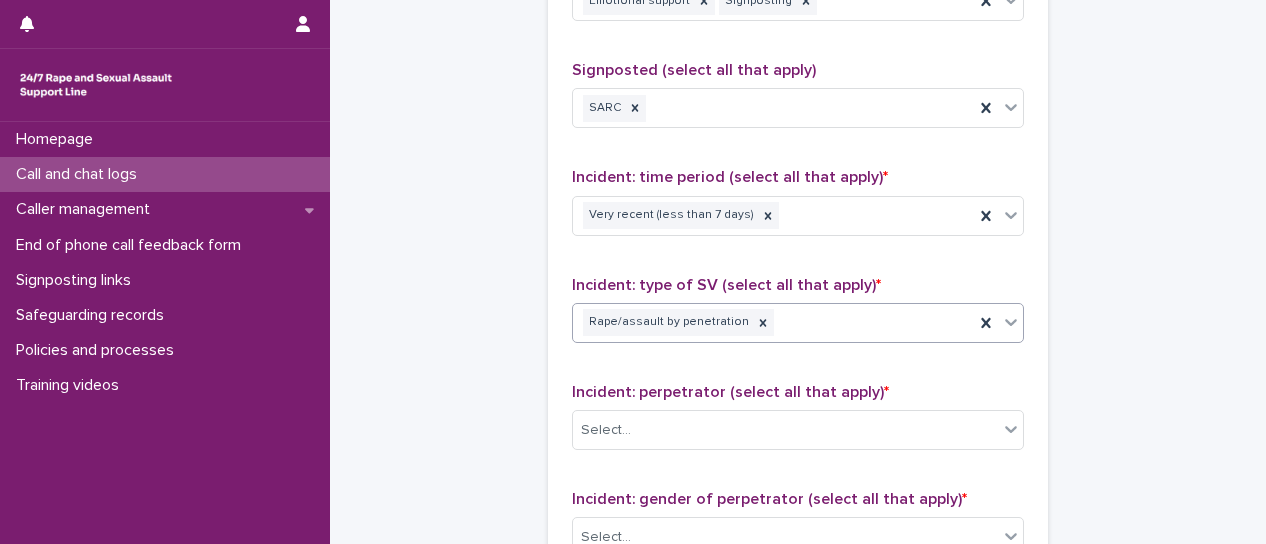 click 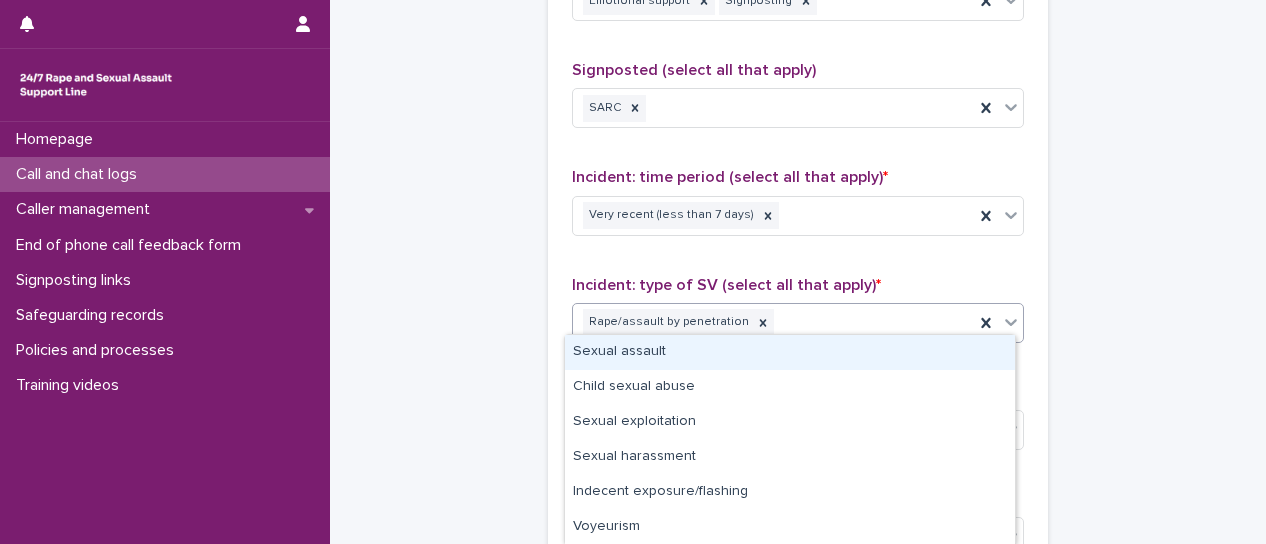 click on "Sexual assault" at bounding box center (790, 352) 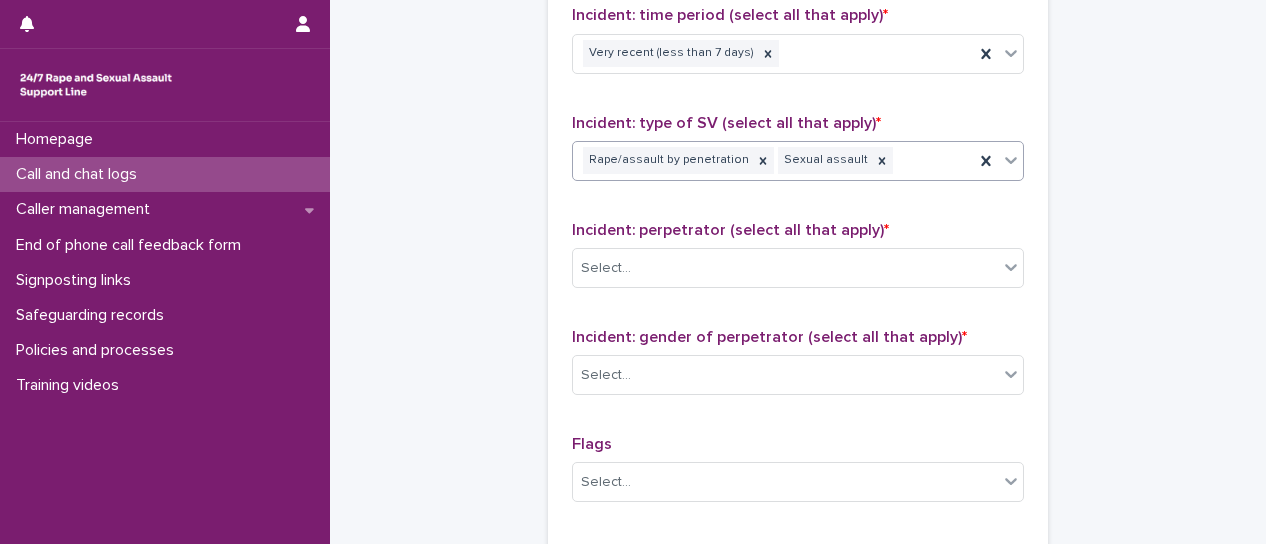 scroll, scrollTop: 1504, scrollLeft: 0, axis: vertical 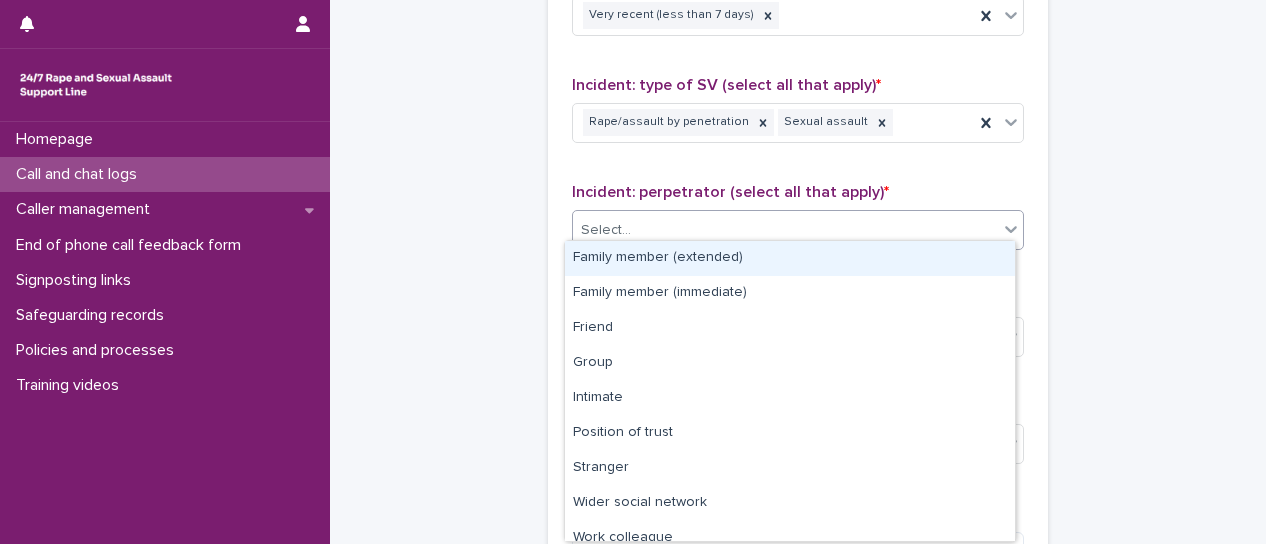 click at bounding box center [1011, 229] 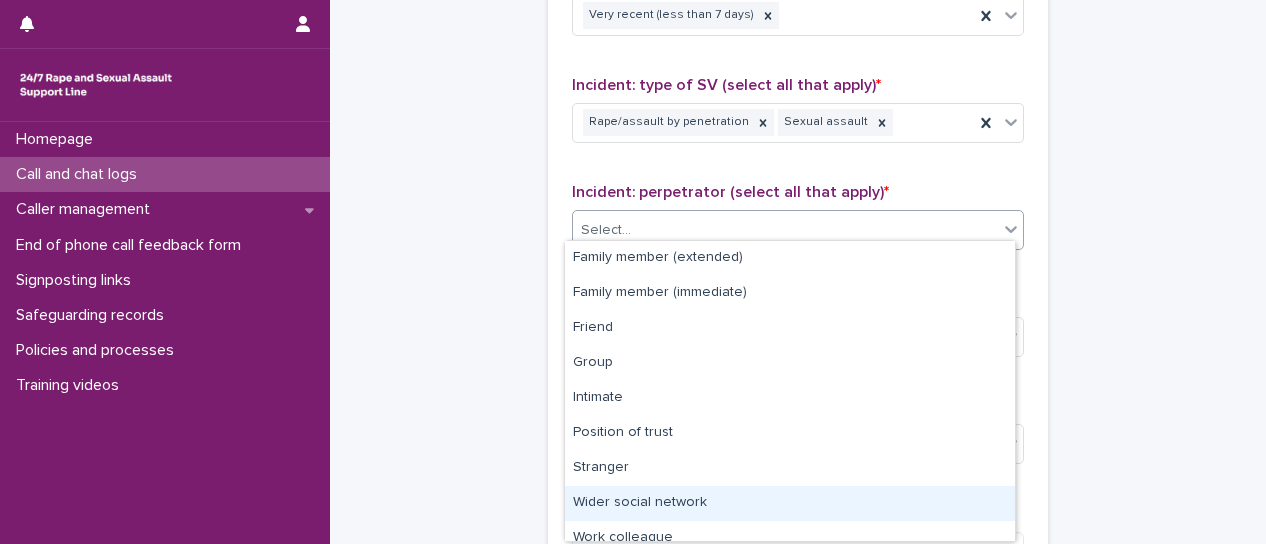 click on "Wider social network" at bounding box center [790, 503] 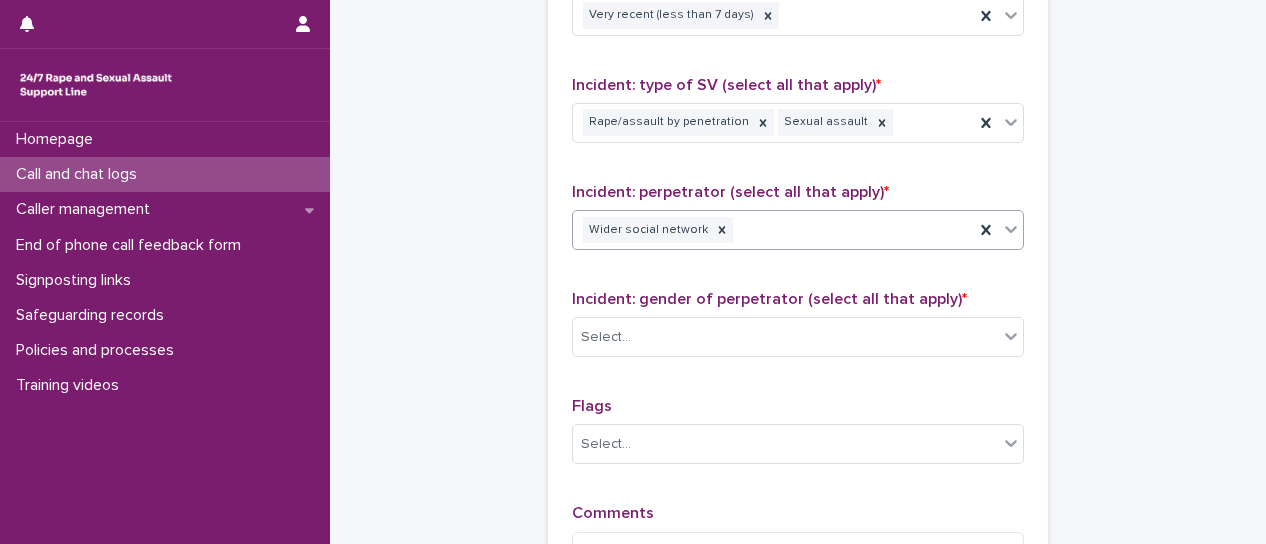 scroll, scrollTop: 1704, scrollLeft: 0, axis: vertical 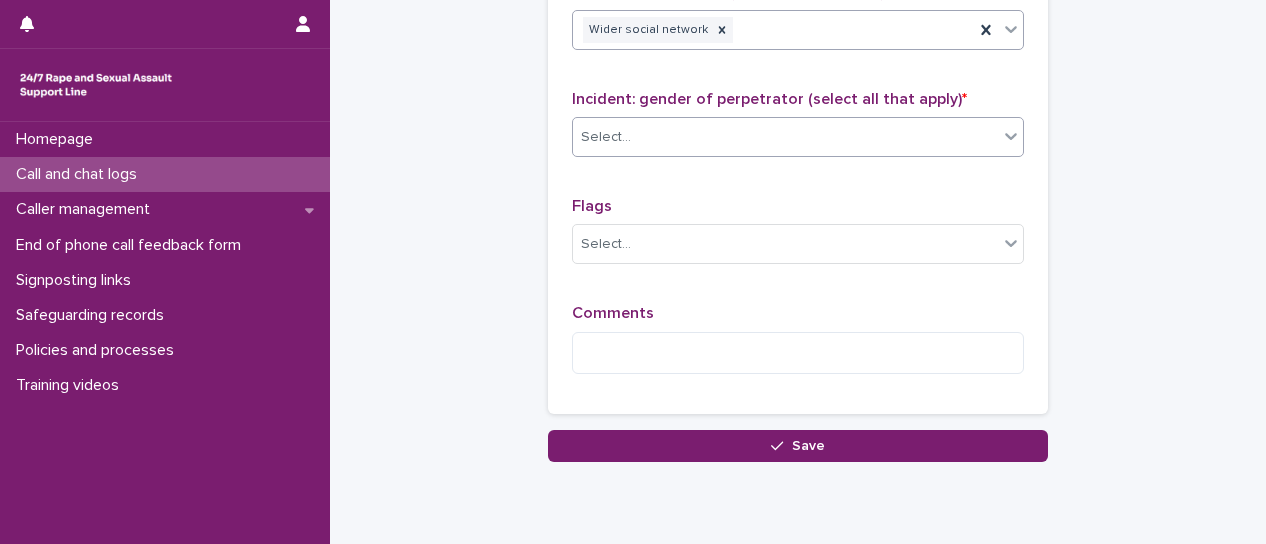 drag, startPoint x: 1004, startPoint y: 121, endPoint x: 967, endPoint y: 145, distance: 44.102154 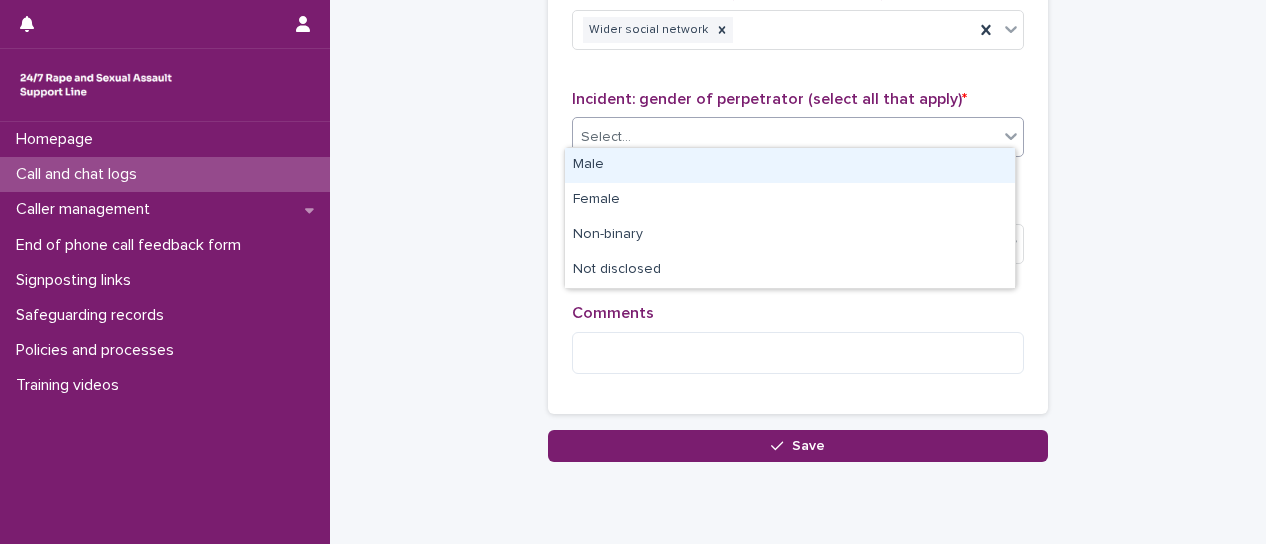 click on "Male" at bounding box center (790, 165) 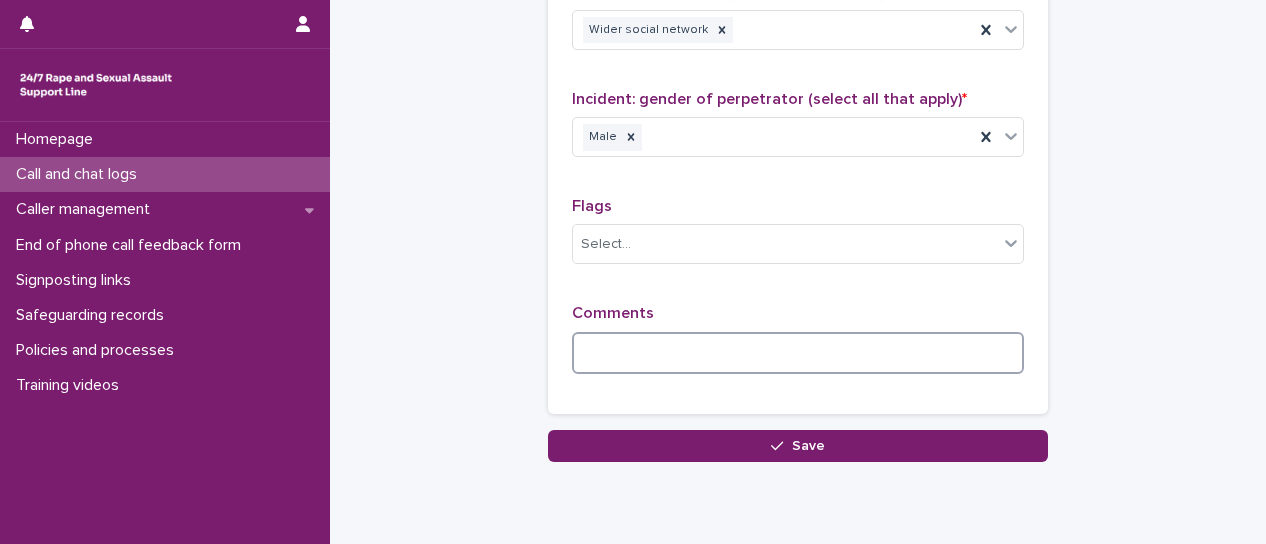 click at bounding box center (798, 353) 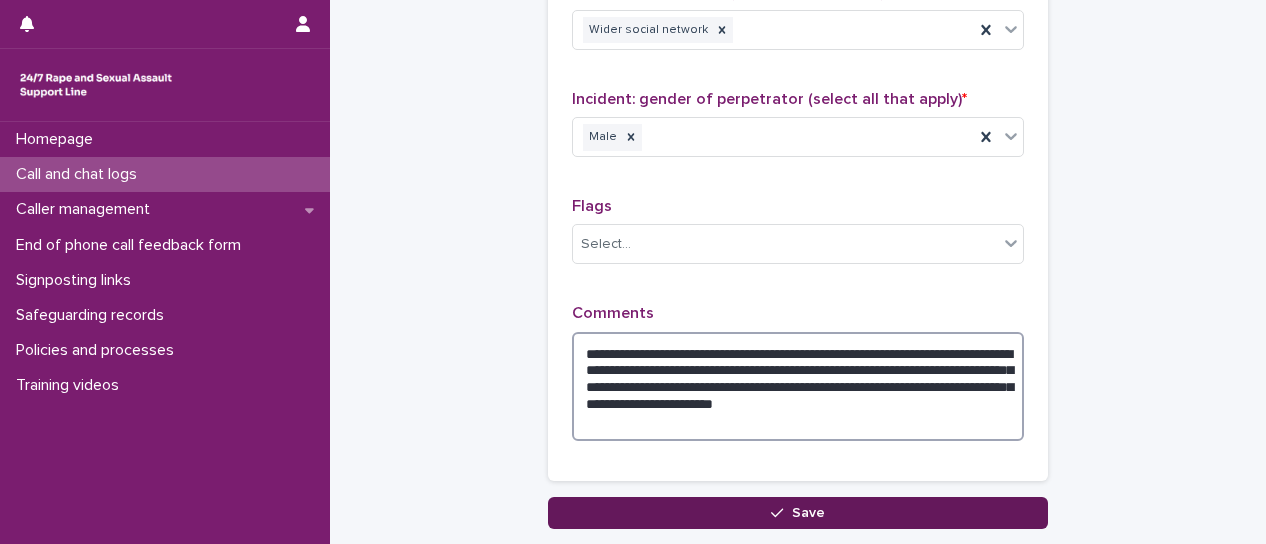 type on "**********" 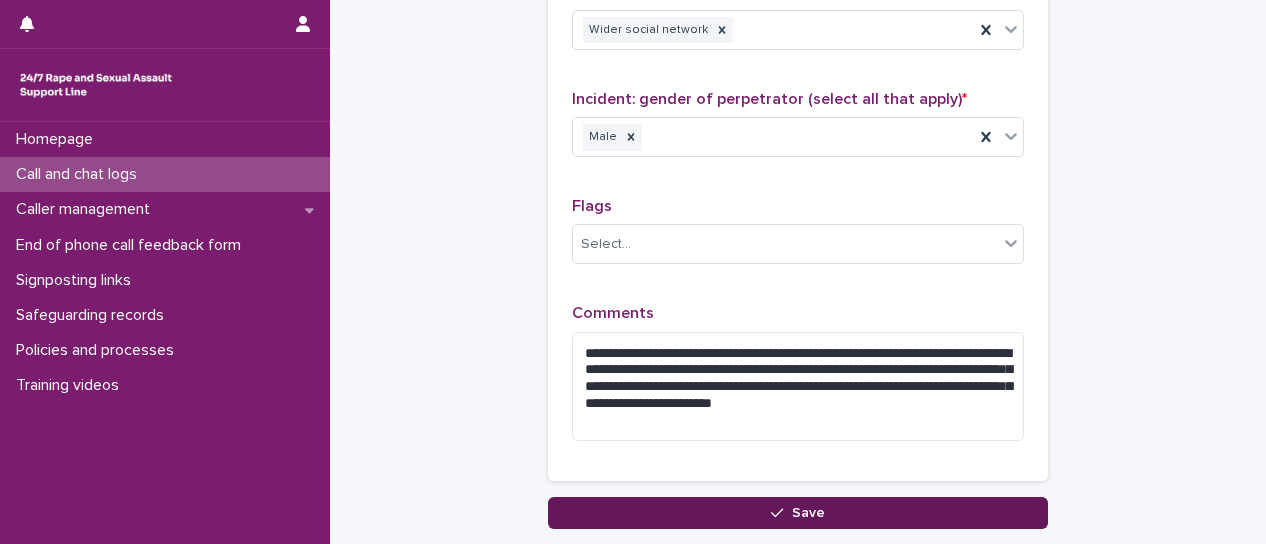 click on "Save" at bounding box center [808, 513] 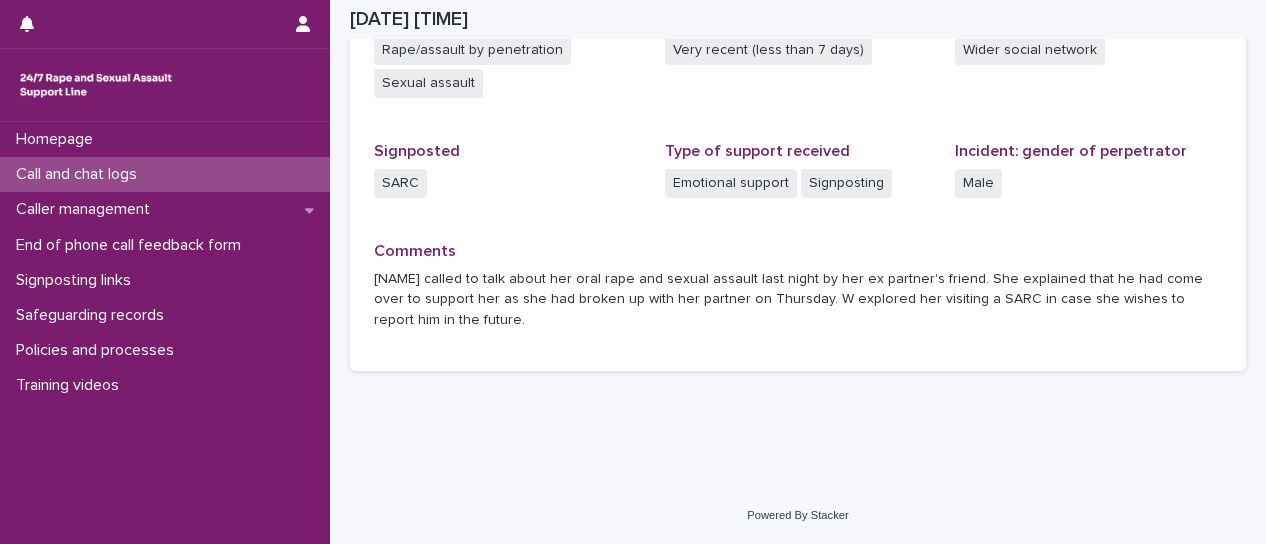 scroll, scrollTop: 592, scrollLeft: 0, axis: vertical 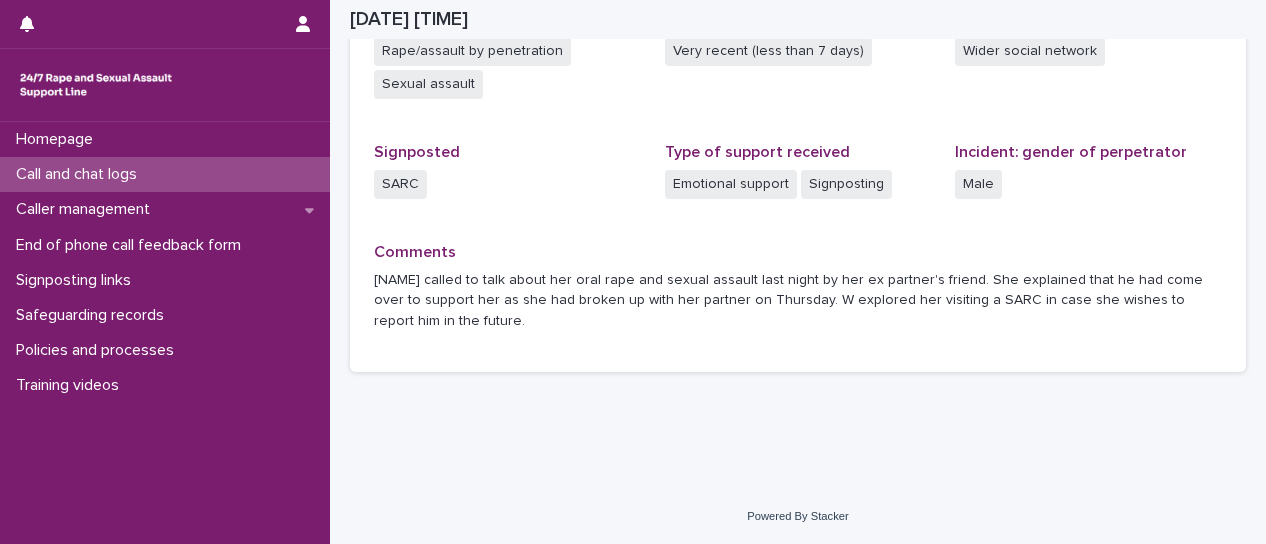 click on "Call and chat logs" at bounding box center (165, 174) 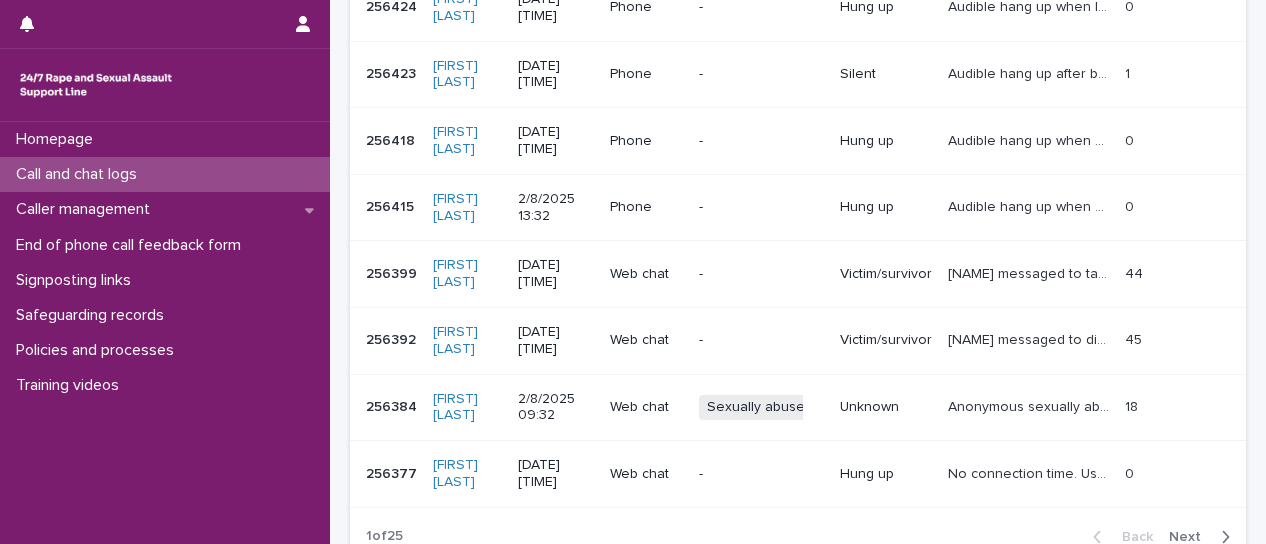 scroll, scrollTop: 0, scrollLeft: 0, axis: both 